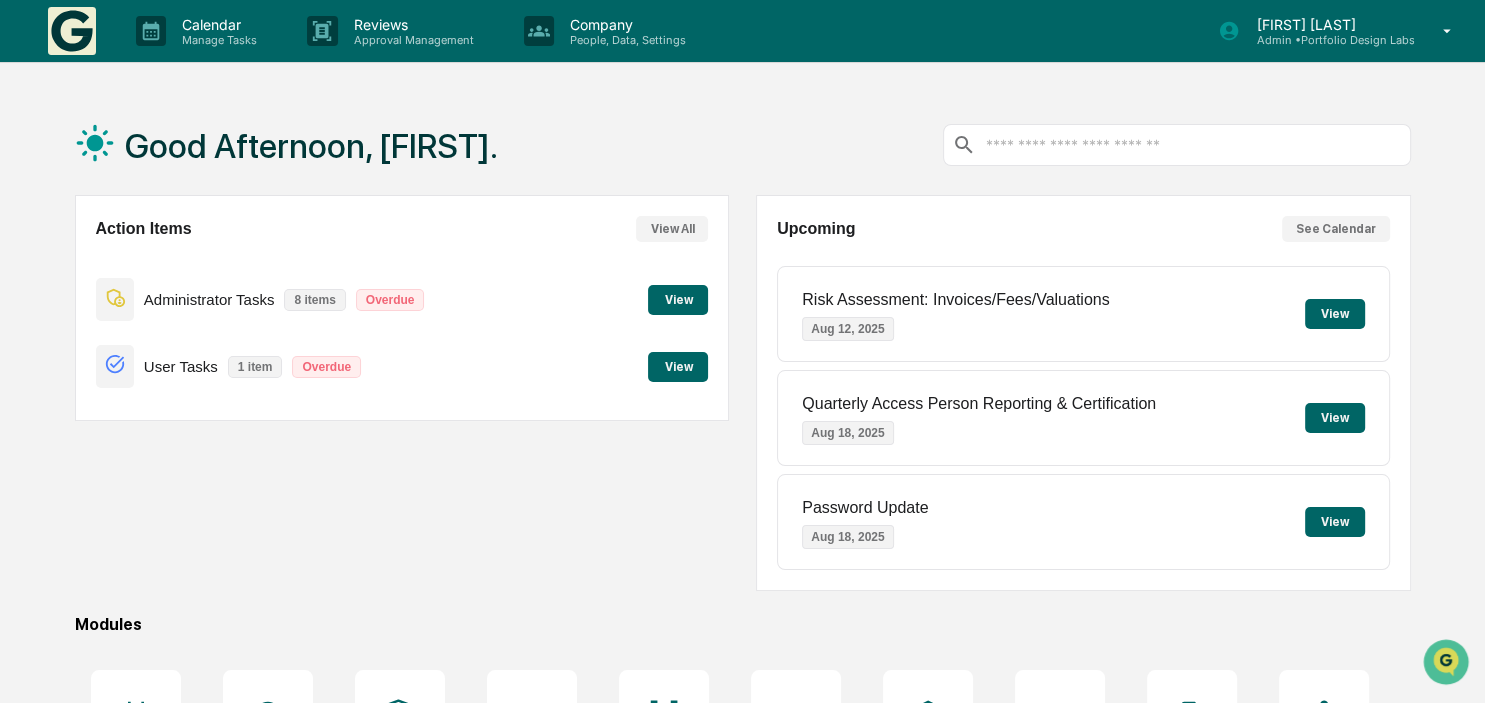 scroll, scrollTop: 0, scrollLeft: 0, axis: both 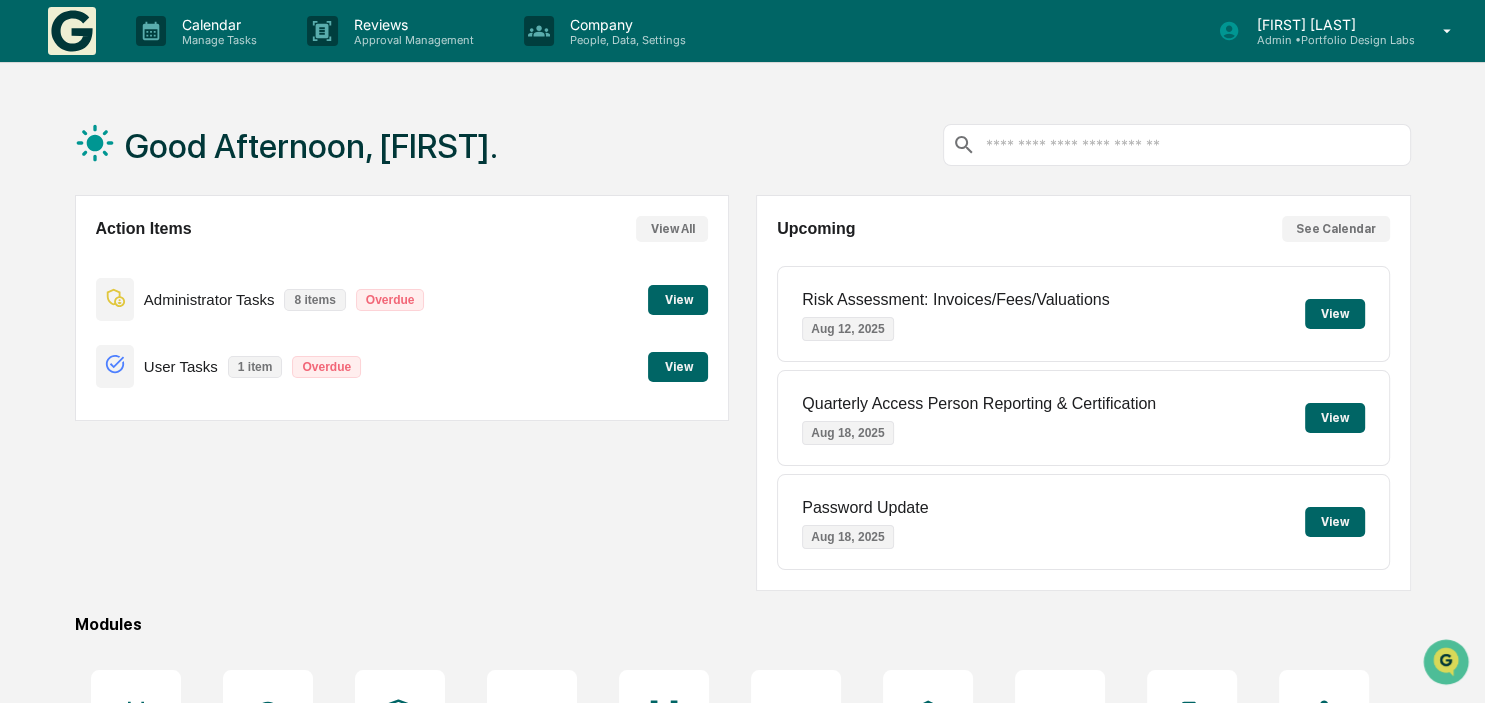 click on "View" at bounding box center [678, 367] 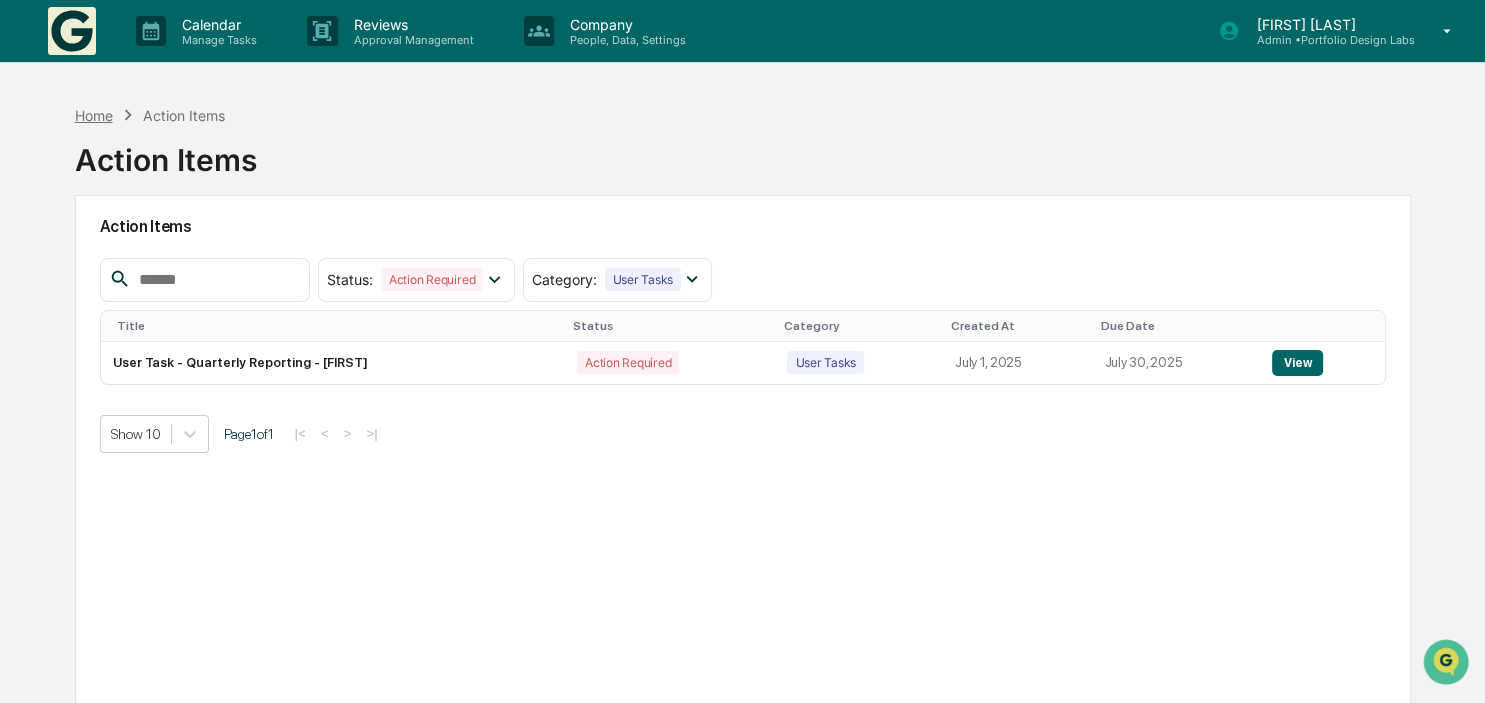 click on "Home" at bounding box center (94, 115) 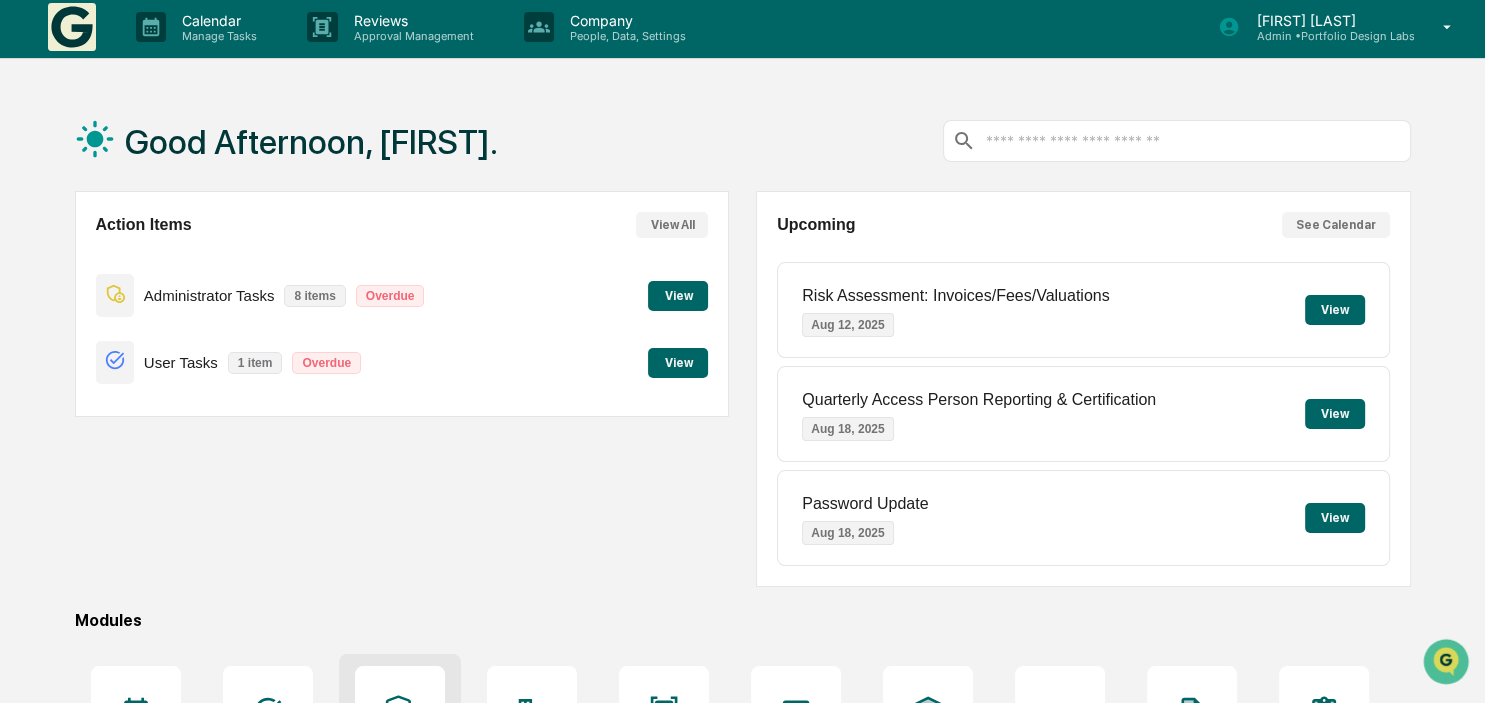 scroll, scrollTop: 0, scrollLeft: 0, axis: both 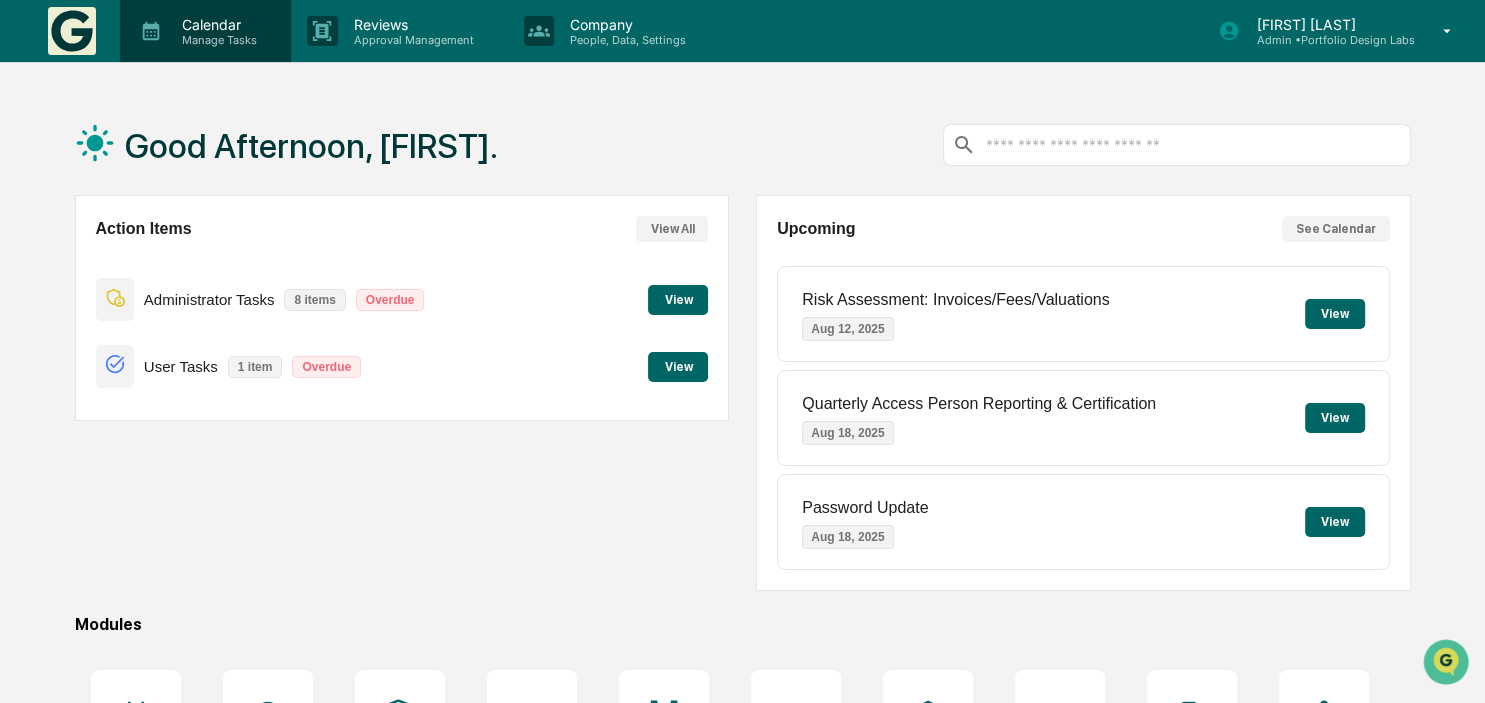 click on "Calendar Manage Tasks" at bounding box center [203, 31] 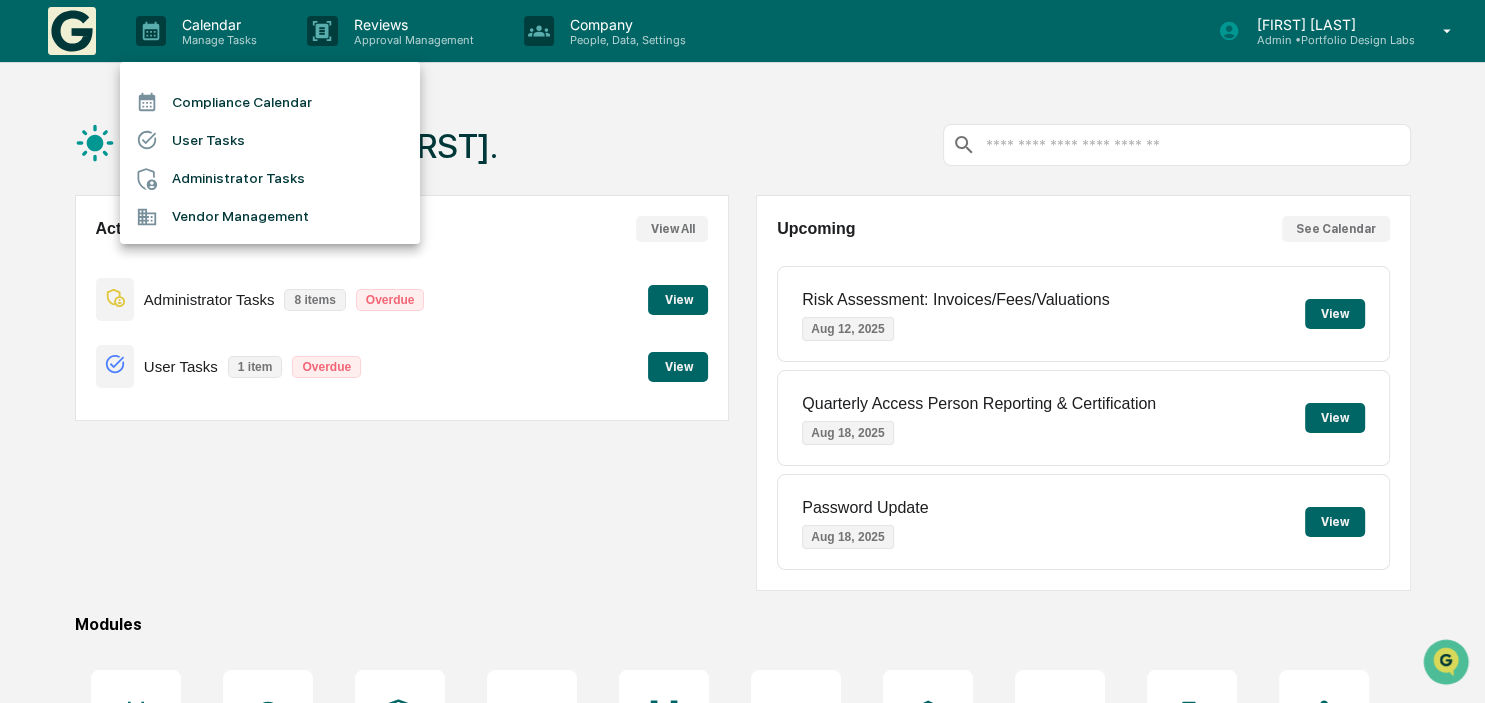 click on "User Tasks" at bounding box center (270, 140) 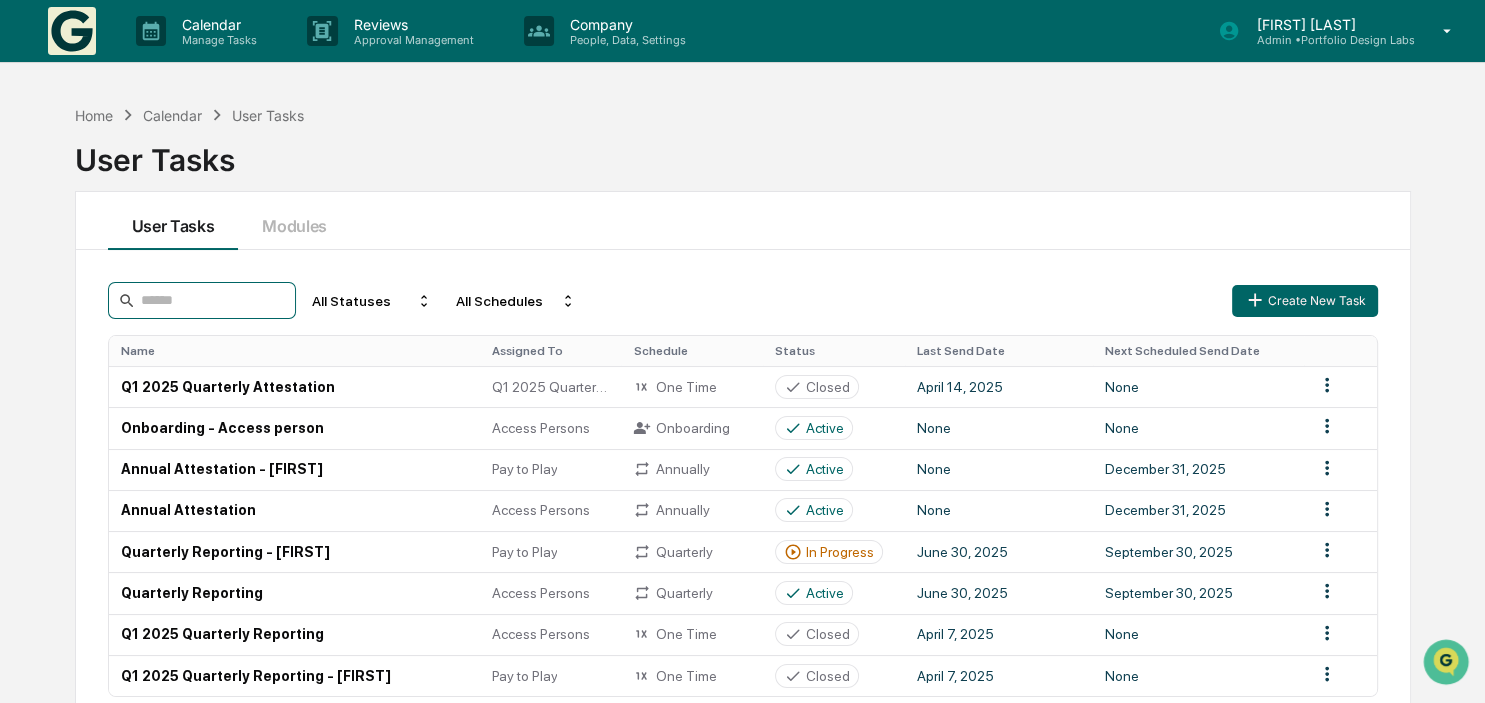 click at bounding box center (202, 300) 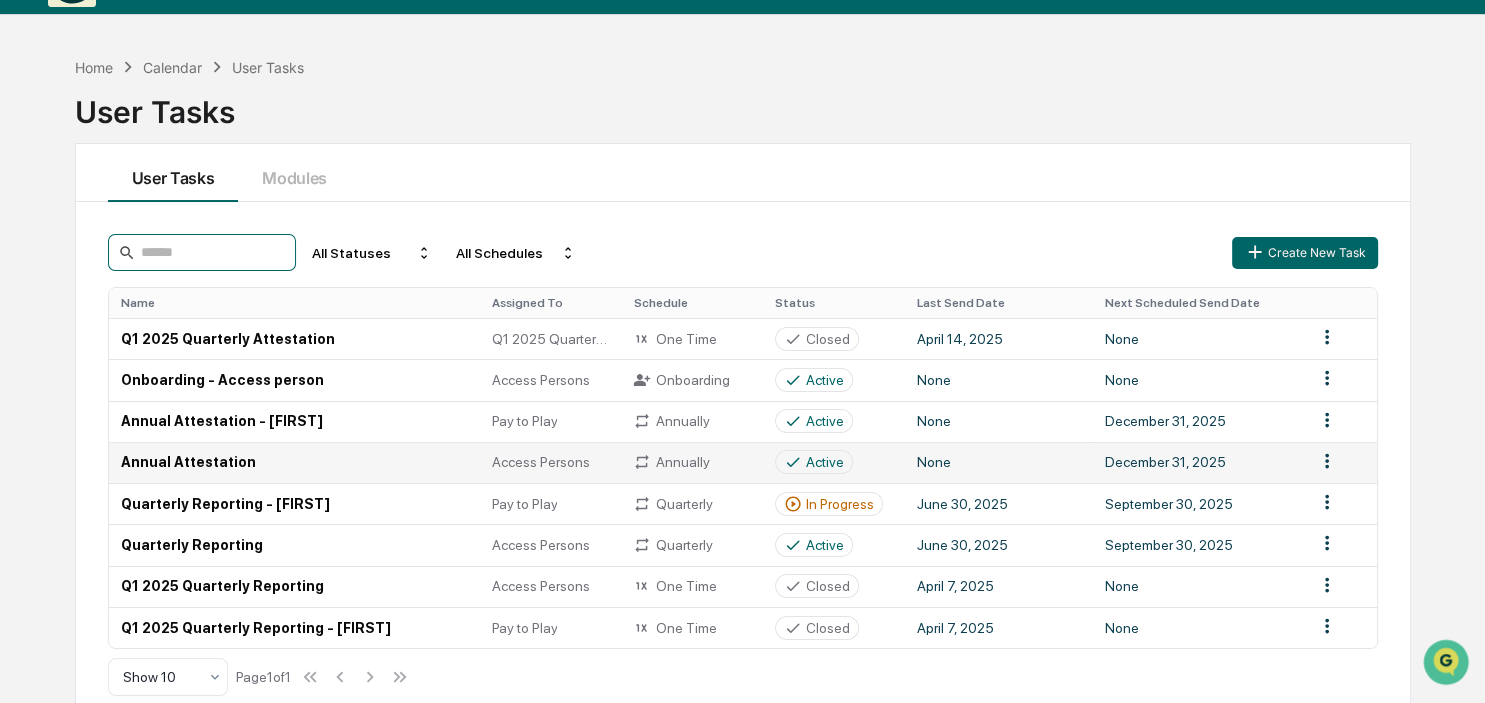 scroll, scrollTop: 95, scrollLeft: 0, axis: vertical 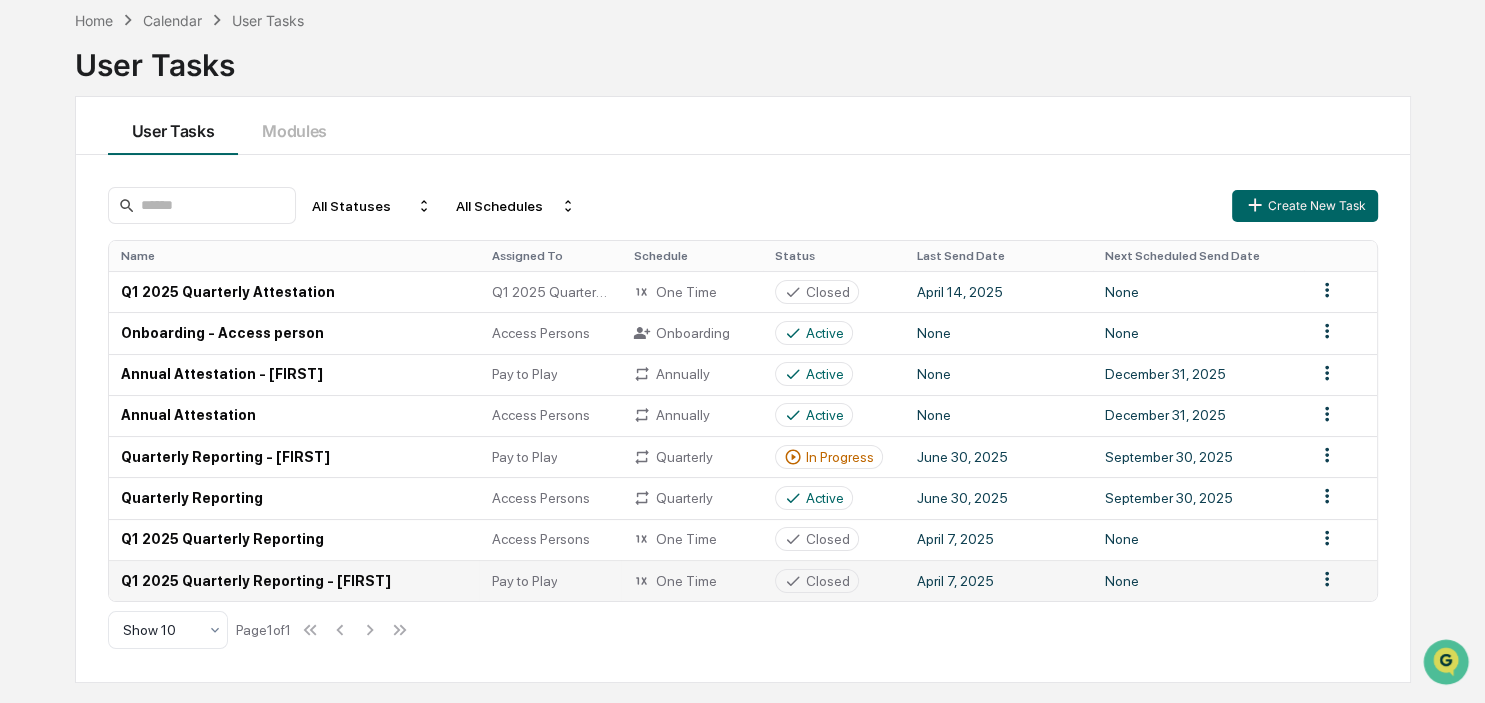 click on "Q1 2025 Quarterly Reporting - Jason" at bounding box center [294, 580] 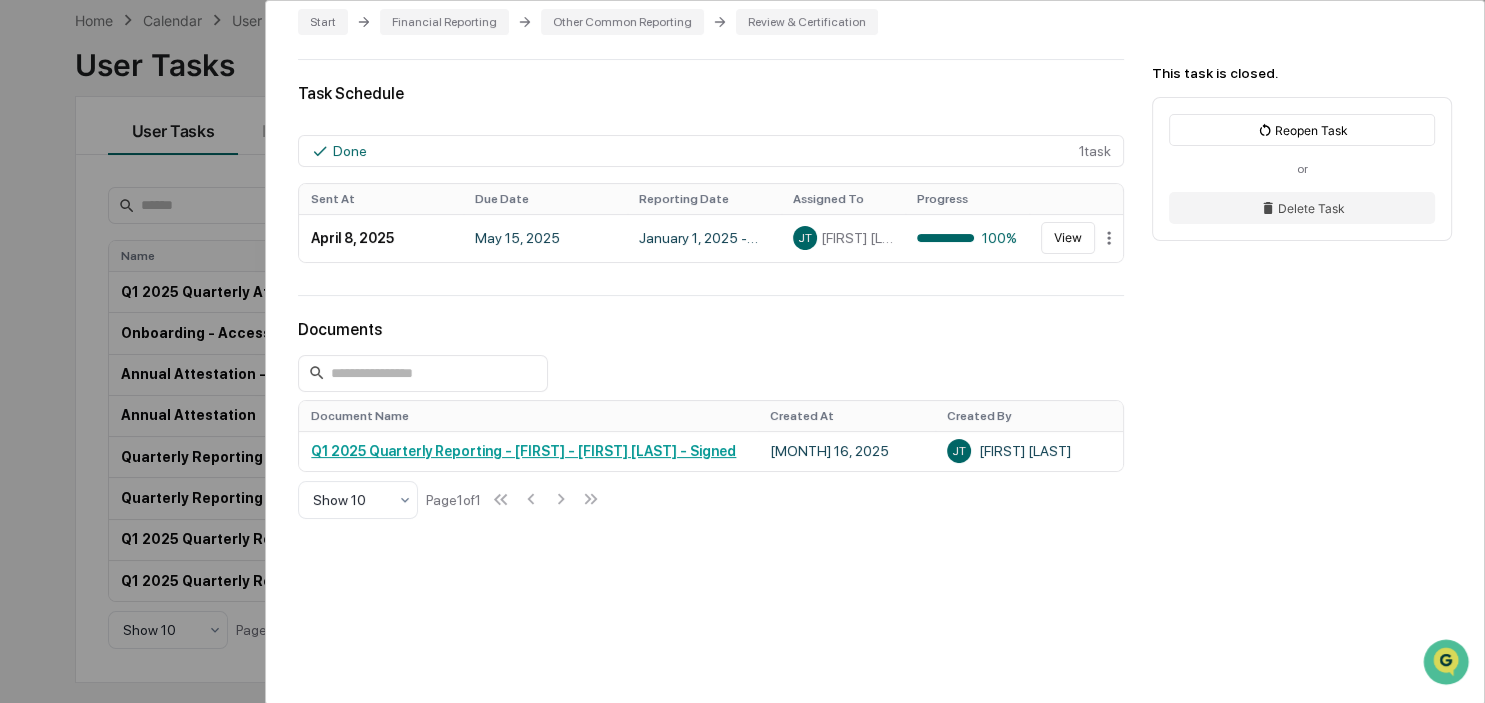 scroll, scrollTop: 441, scrollLeft: 0, axis: vertical 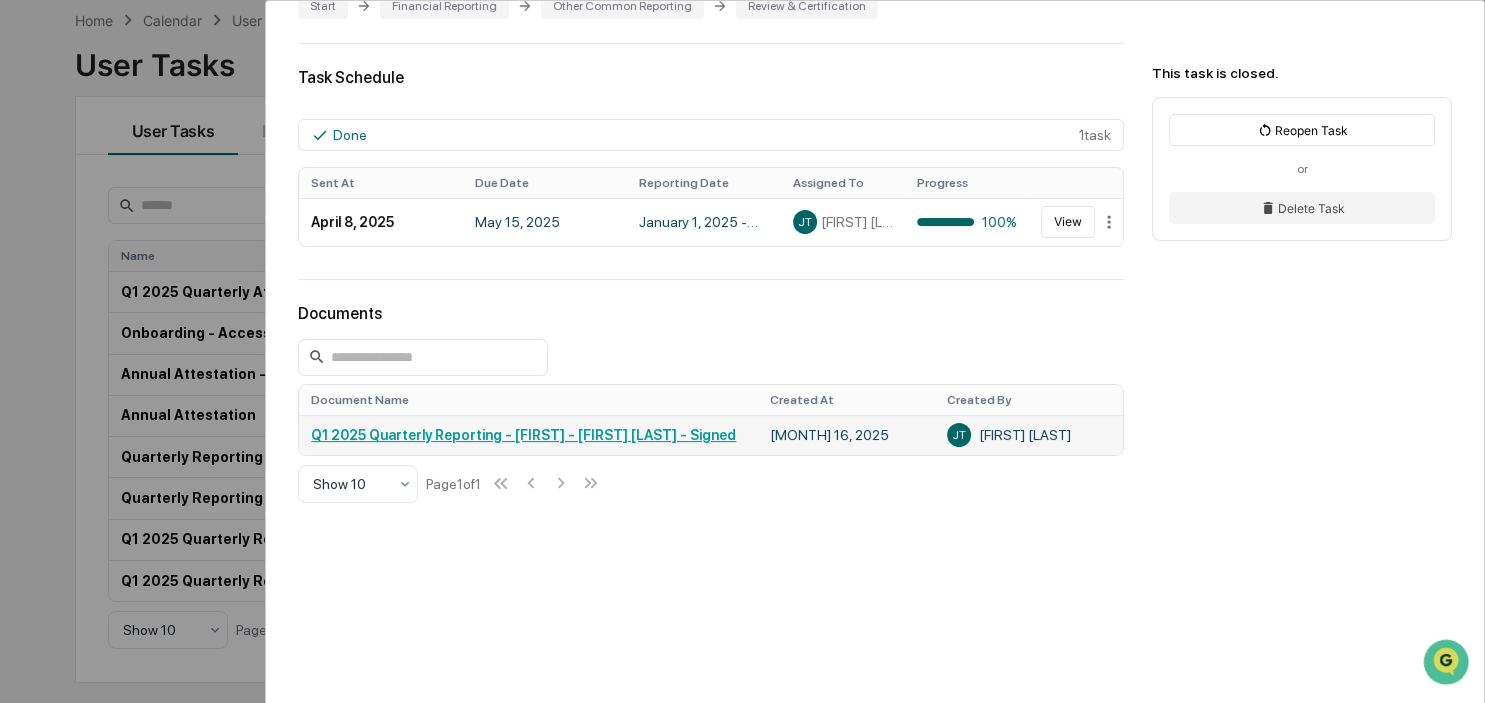 click on "Q1 2025 Quarterly Reporting - Jason - Jason Thomas - Signed" at bounding box center (523, 435) 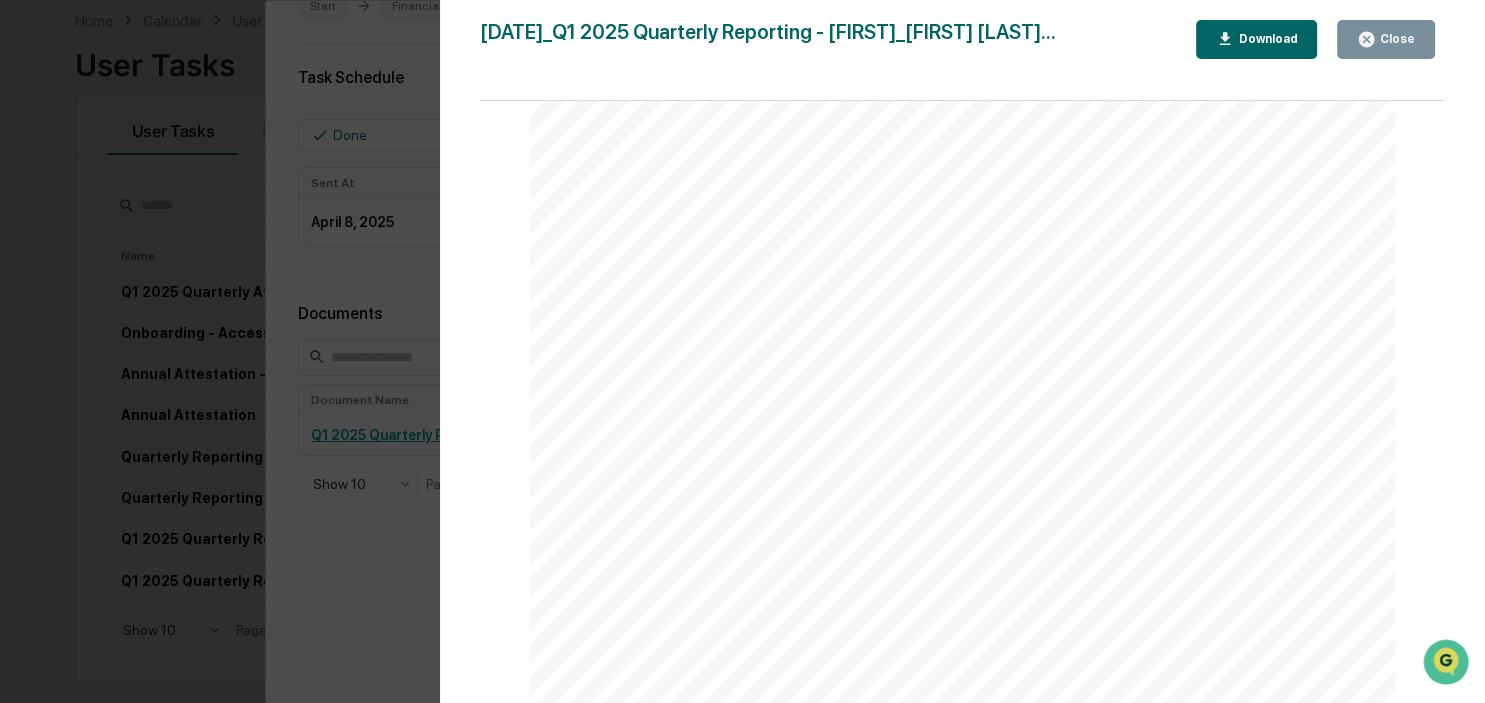 scroll, scrollTop: 6912, scrollLeft: 0, axis: vertical 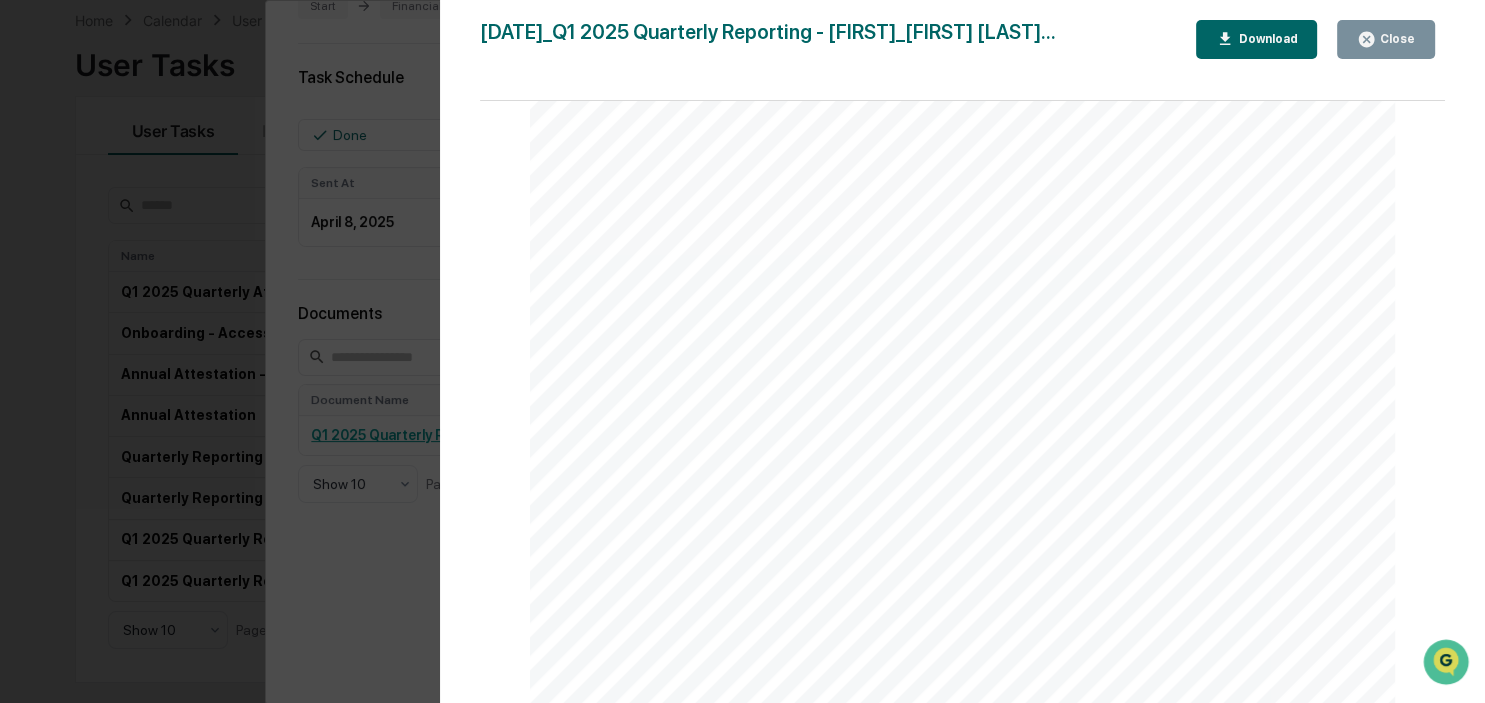 click on "Version History 05/16/2025, 02:58 PM Jason Thomas 2025-05-16_Q1 2025 Quarterly Reporting - Jason_Jason Thomas...   Close   Download Page 1/9 May   16,   2025 Portfolio   Design   Labs Q1   2025   Quarterly   Reporting   -   Jason   -   Jason   Thomas Contents Definitions   2 Financial   Reporting   6 Brokerage   Holdings:   05/16/2025   6 Brokerage   Transactions:   01/01/2025   to   03/31/2025   6 Other   Reporting   8 Gifts:   01/01/2025   to   03/31/2025   8 Page   1   of   8 Page 2/9 Definitions Civil   Judicial   Action:   refers   to   a   legal   proceeding   initiated   in   a   civil   court   by   one   party   against   another   party,   seeking   a   resolution   or   remedy   for   a dispute   or   harm   caused. Examples   of   Civil   Judicial   Actions: Lawsuit   for   Investment   Fraud:   An   investor   files   a   lawsuit   against   a   registered   investment   advisor,   alleging   fraudulent   activities   such   as misrepresentation   of   investment   products,   unauthorized     or" at bounding box center [742, 351] 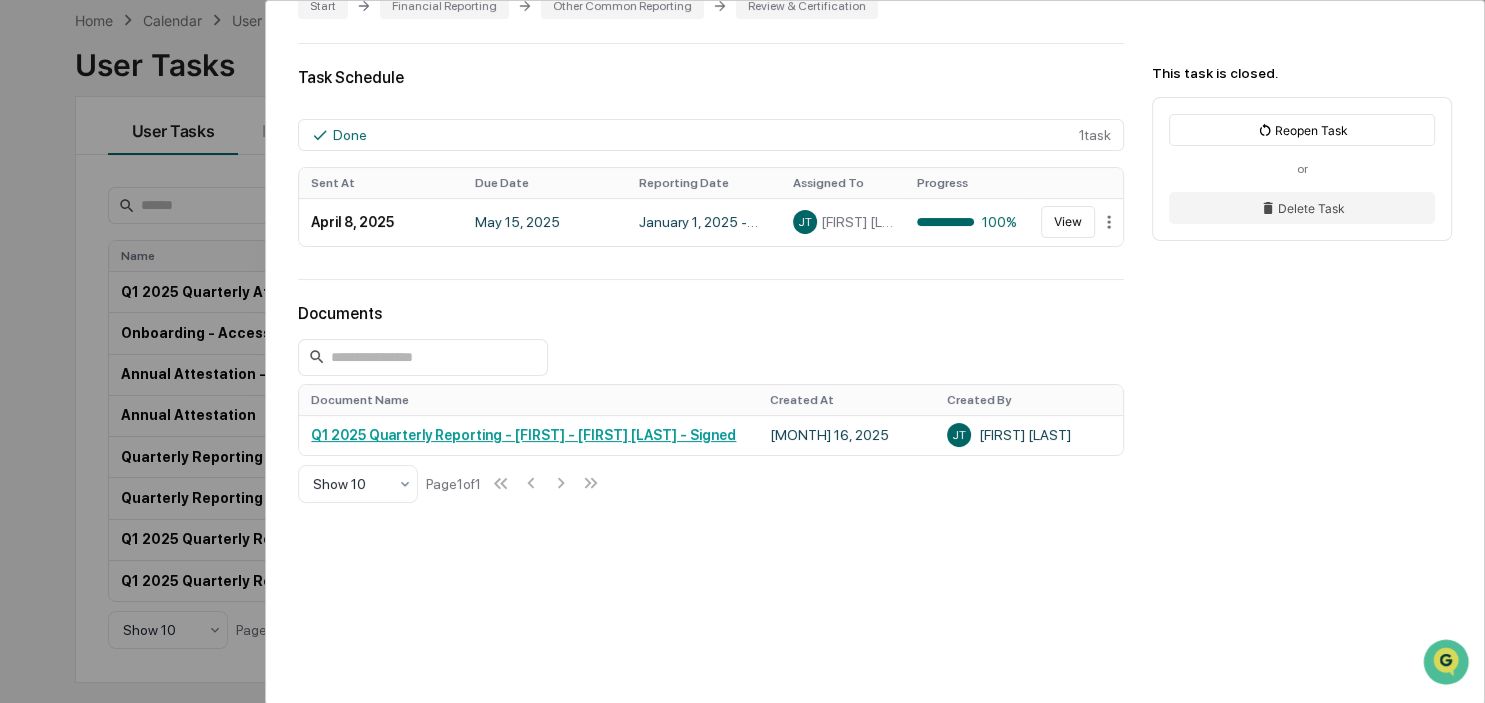 click on "User Tasks Q1 2025 Quarterly Reporting - Jason Q1 2025 Quarterly Reporting - Jason Closed No description Details Assigned Group:  Pay to Play Due Date:  May 15, 2025 Reporting Dates:  January 1, 2025  -  March 31, 2025 Publish Note:  None Send Weekly Reminders:  Yes Workflow Edit Workflow Start Financial Reporting Other Common Reporting Review & Certification Task Schedule Done   1  task Sent At Due Date Reporting Date Assigned To Progress April 8, 2025 May 15, 2025 January 1, 2025   -  March 31, 2025 JT Jason Thomas 100% View Documents Document Name Created At Created By Q1 2025 Quarterly Reporting - Jason - Jason Thomas - Signed May 16, 2025 JT Jason Thomas Show 10 Page  1  of  1 This task is closed. Reopen Task or Delete Task" at bounding box center [742, 351] 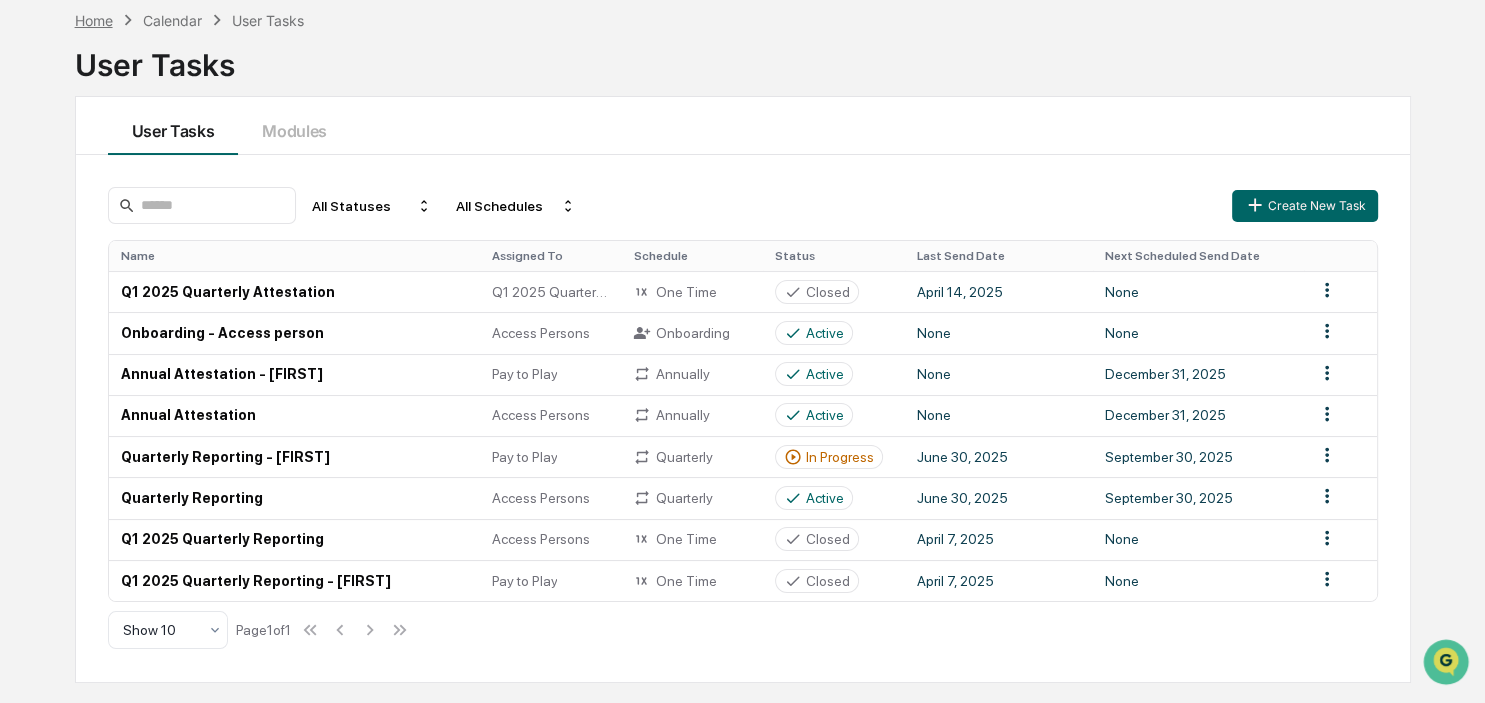 click on "Home" at bounding box center [94, 20] 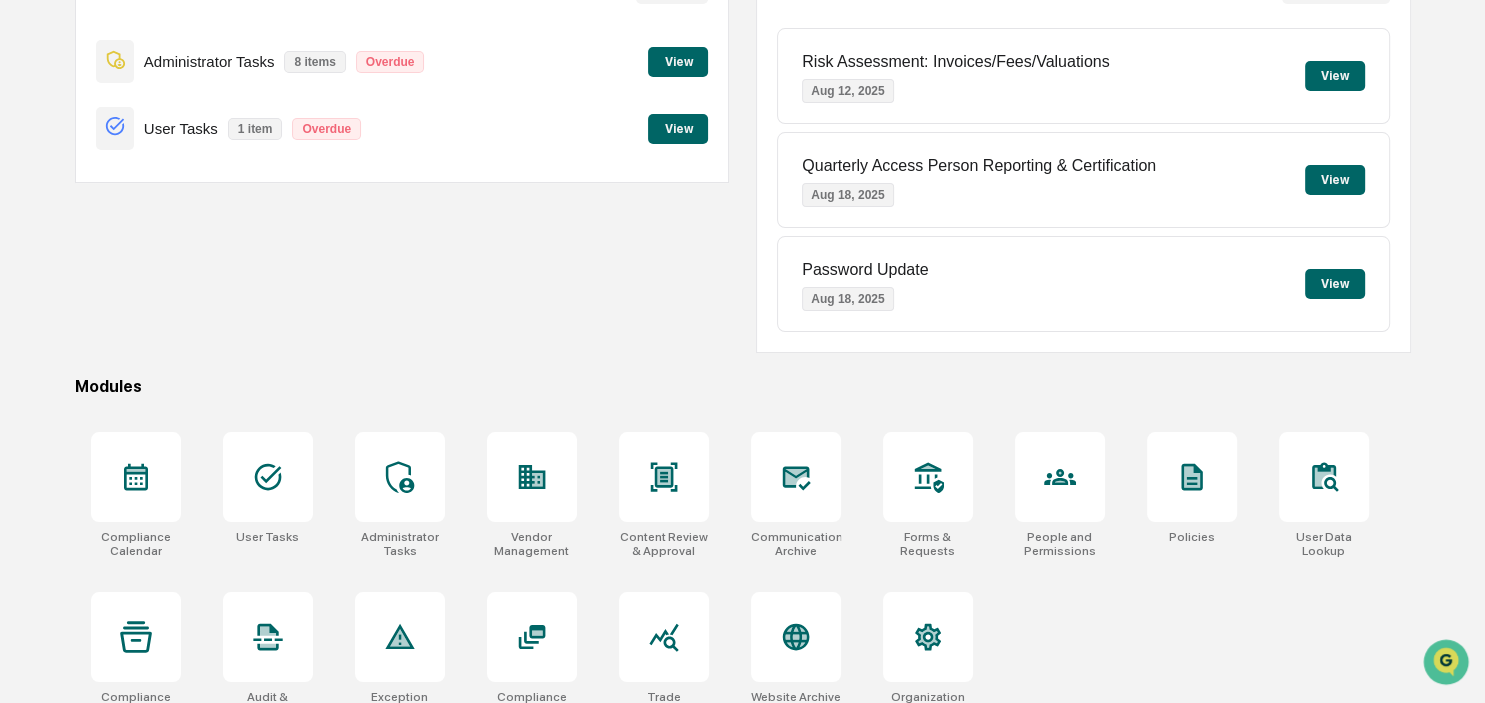 scroll, scrollTop: 266, scrollLeft: 0, axis: vertical 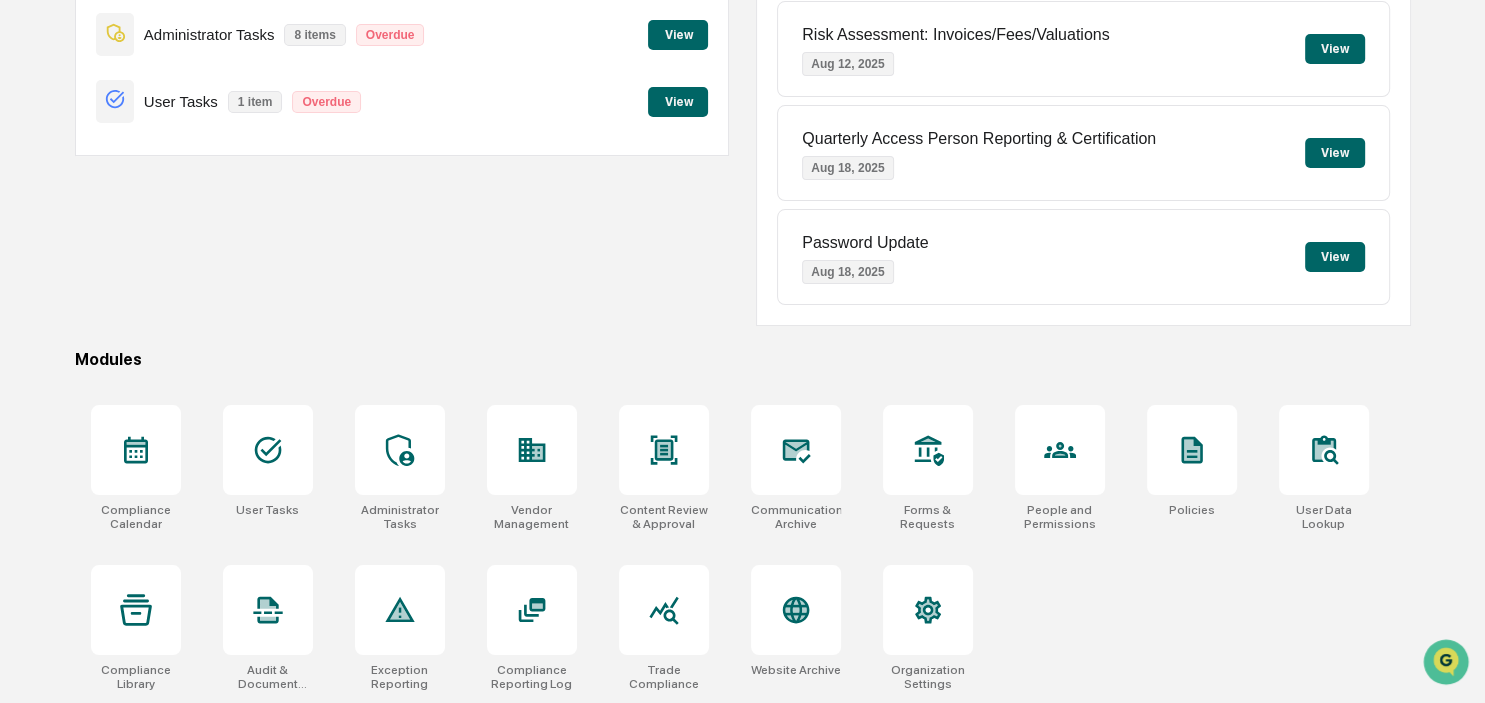 click on "Good Afternoon, Russ. Action Items View All Administrator Tasks 8 items Overdue View User Tasks 1 item Overdue View Upcoming See Calendar Risk Assessment: Invoices/Fees/Valuations Aug 12, 2025 View Quarterly Access Person Reporting & Certification Aug 18, 2025 View Password Update Aug 18, 2025 View Modules Compliance Calendar User Tasks Administrator Tasks Vendor Management Content Review & Approval Communications Archive Forms & Requests People and Permissions Policies User Data Lookup Compliance Library Audit & Document Logs Exception Reporting Compliance Reporting Log Trade Compliance Website Archive Organization Settings" at bounding box center (743, 266) 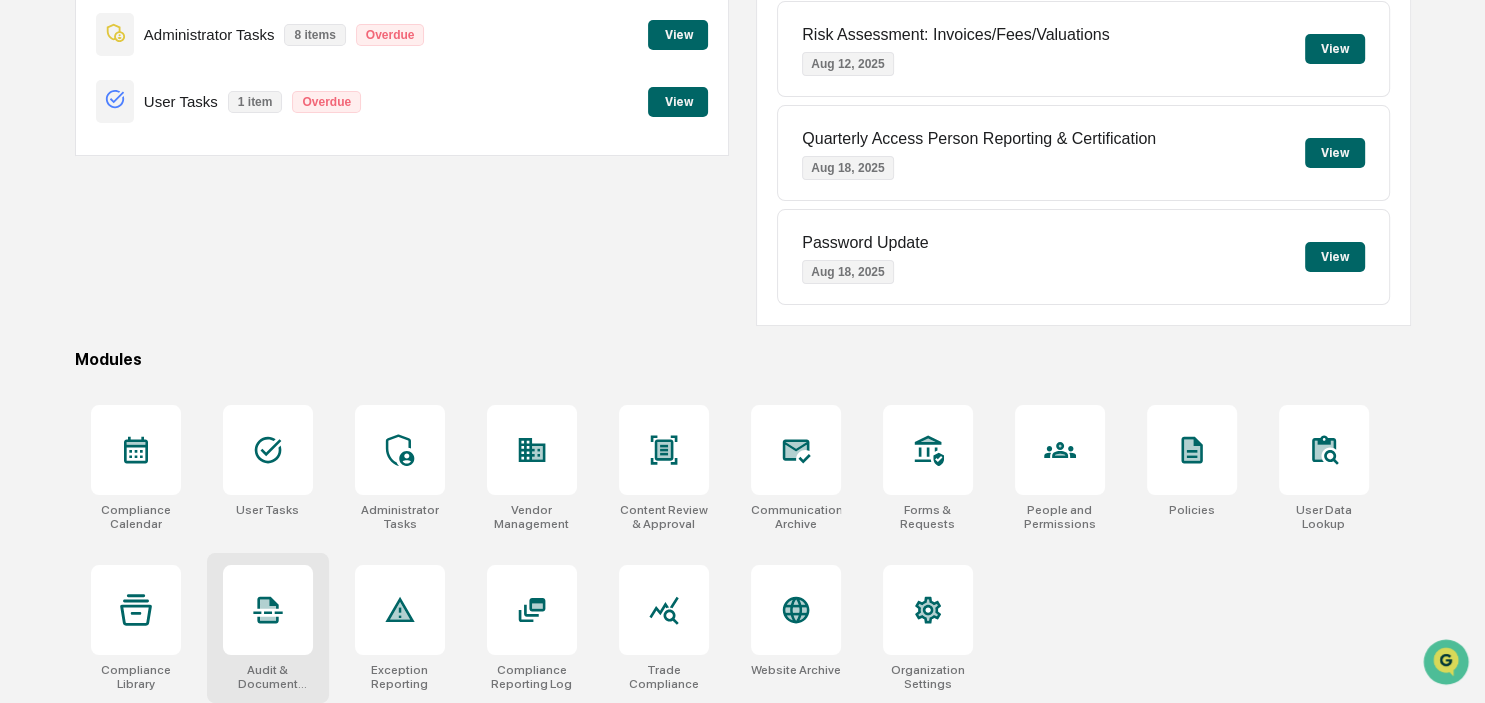 click at bounding box center (268, 610) 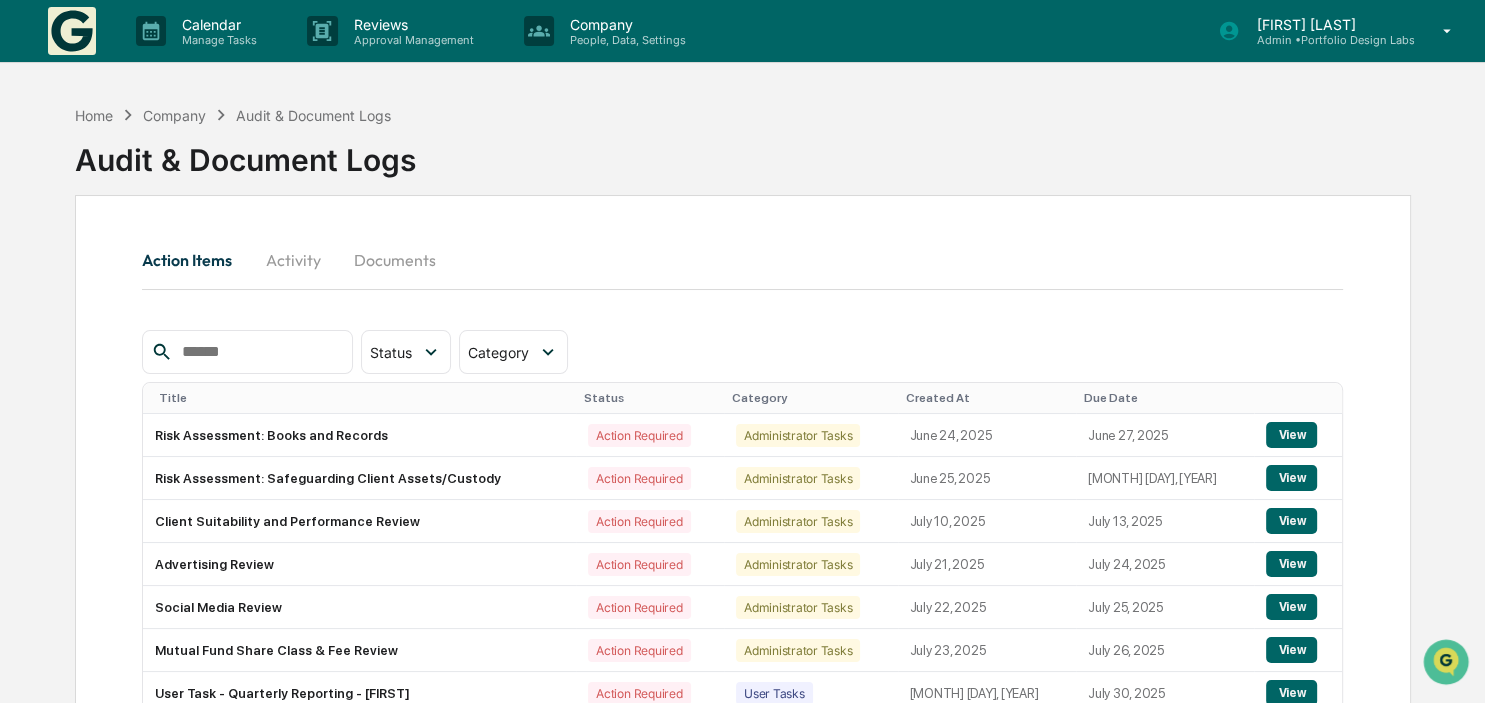 scroll, scrollTop: 0, scrollLeft: 0, axis: both 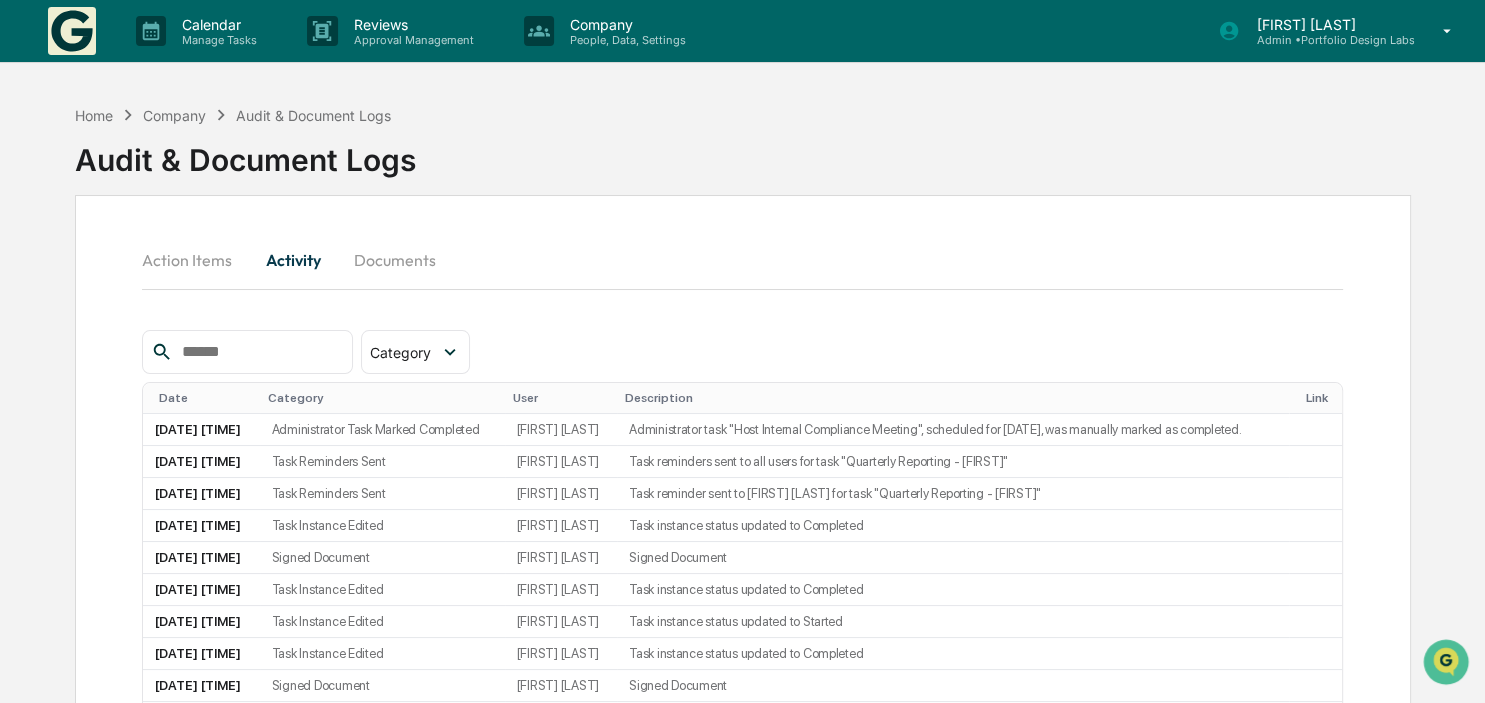 click on "Documents" at bounding box center [395, 260] 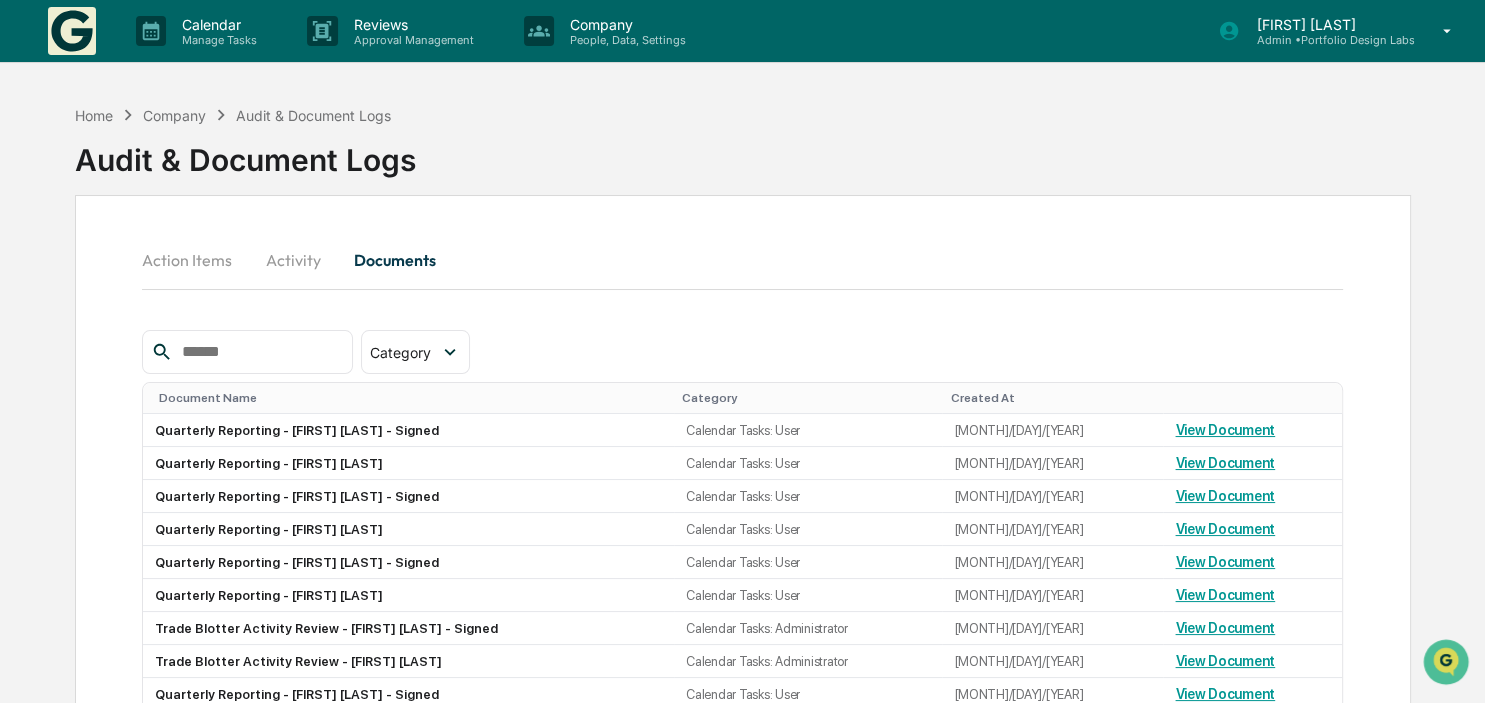 click on "Company" at bounding box center (174, 115) 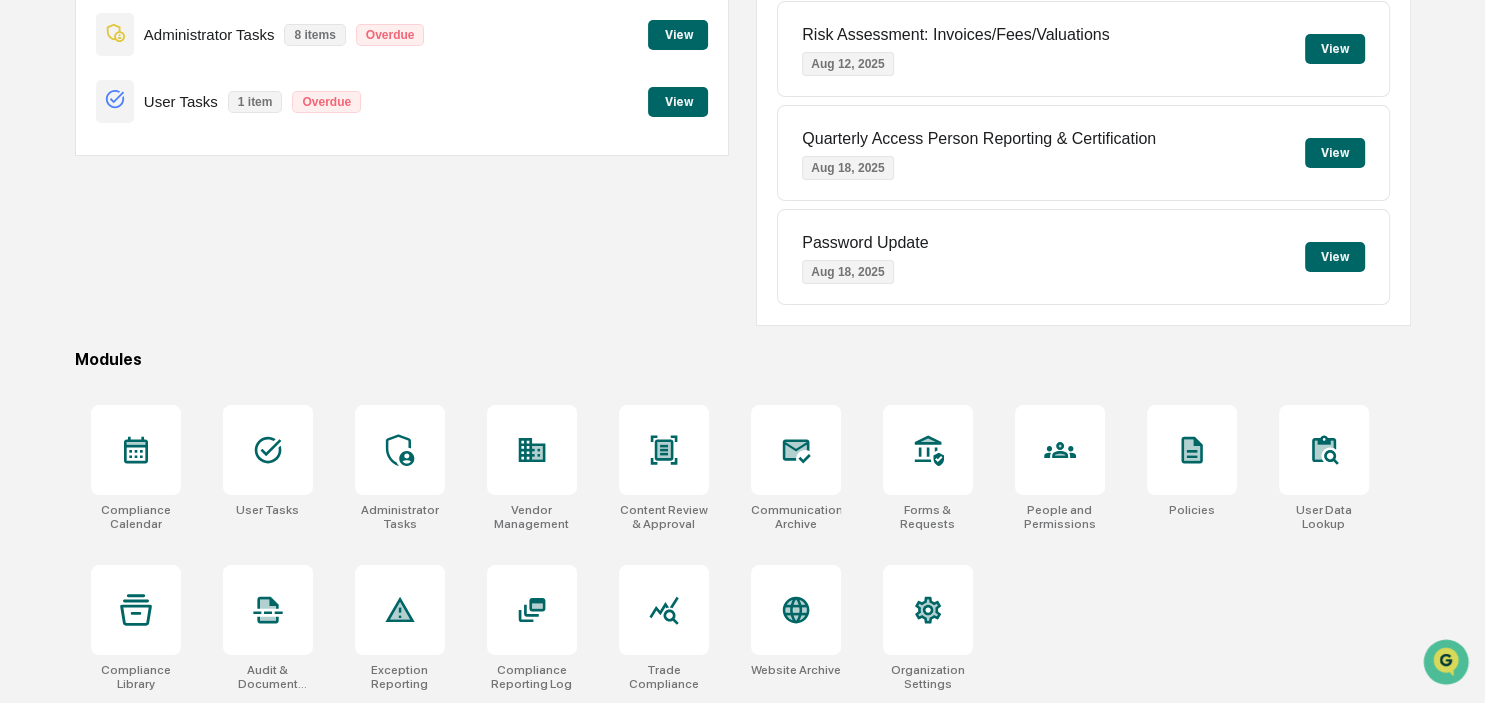 scroll, scrollTop: 0, scrollLeft: 0, axis: both 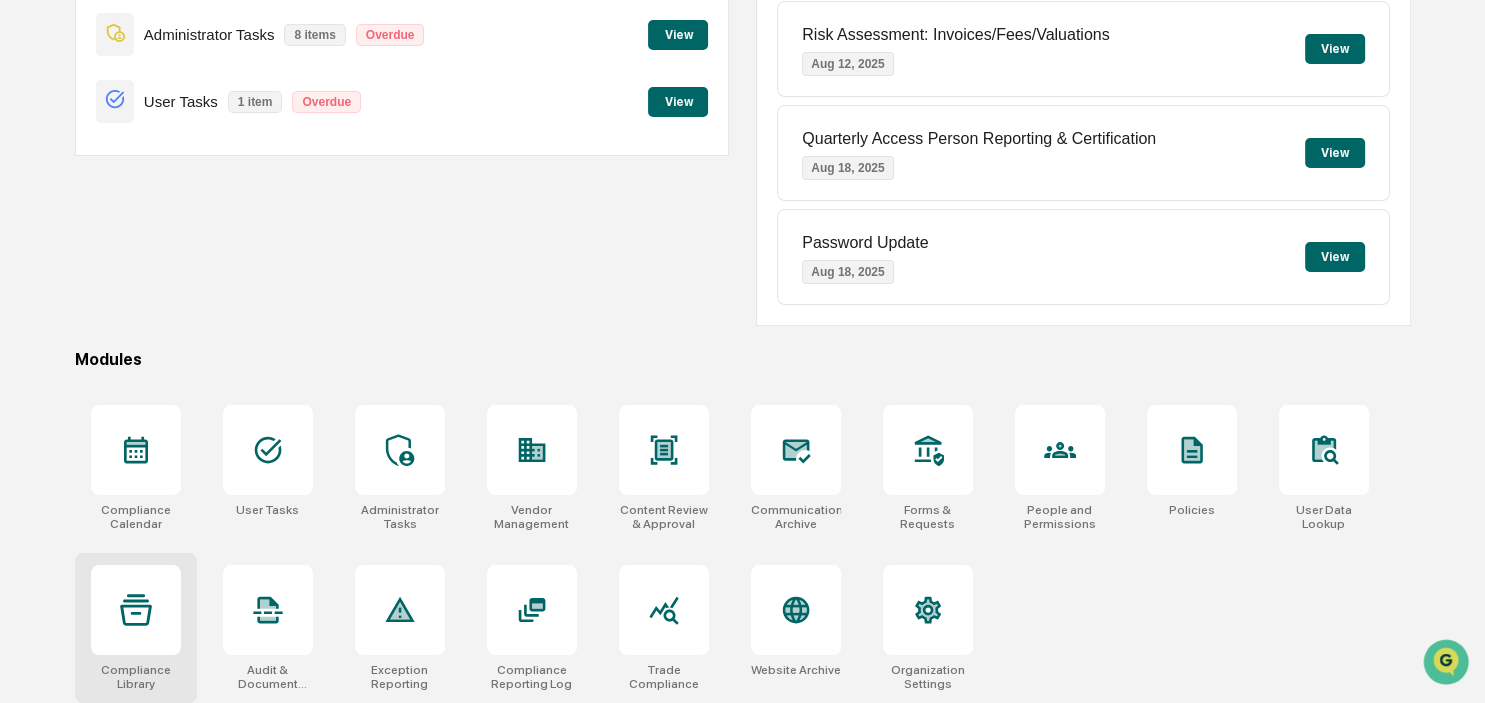 click 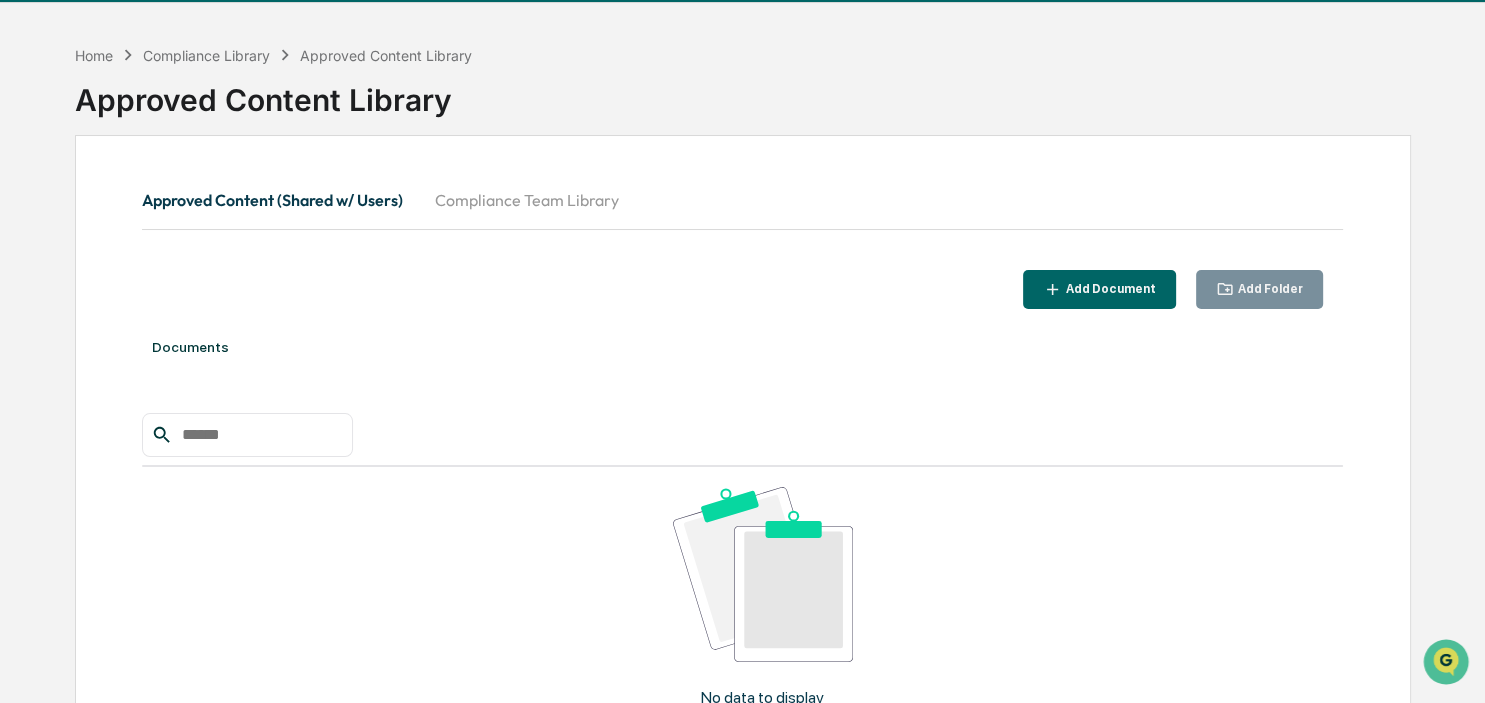 scroll, scrollTop: 105, scrollLeft: 0, axis: vertical 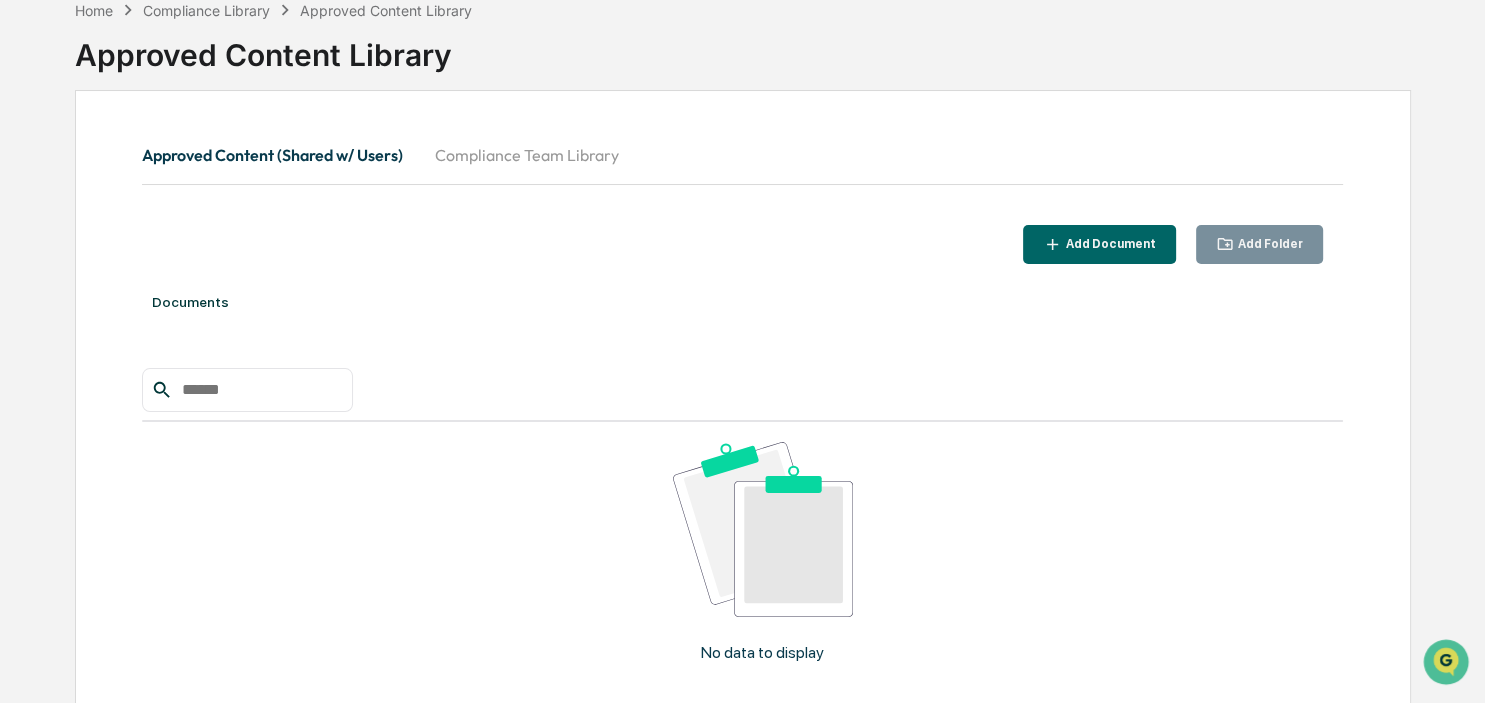 click on "Compliance Team Library" at bounding box center (527, 155) 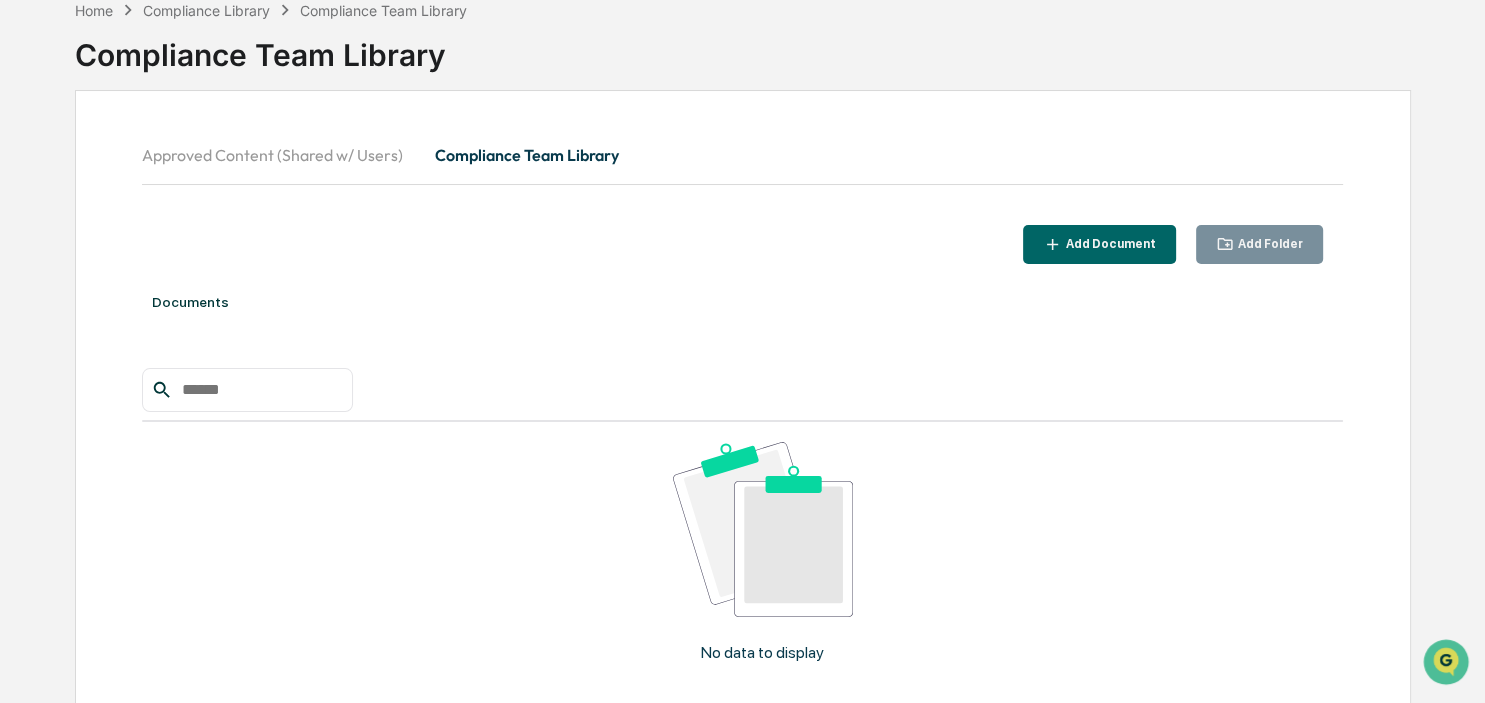 click on "Approved Content (Shared w/ Users)" at bounding box center [280, 155] 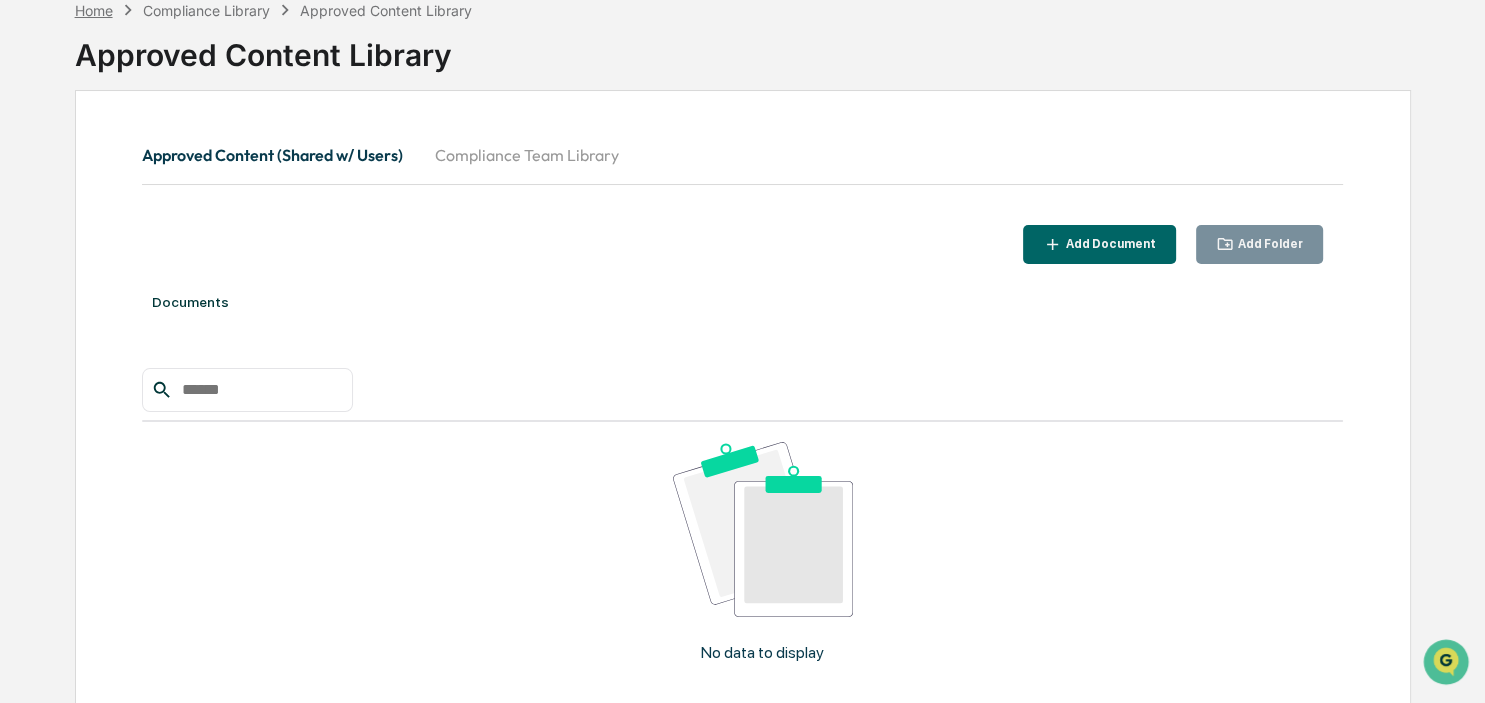 click on "Home" at bounding box center [94, 10] 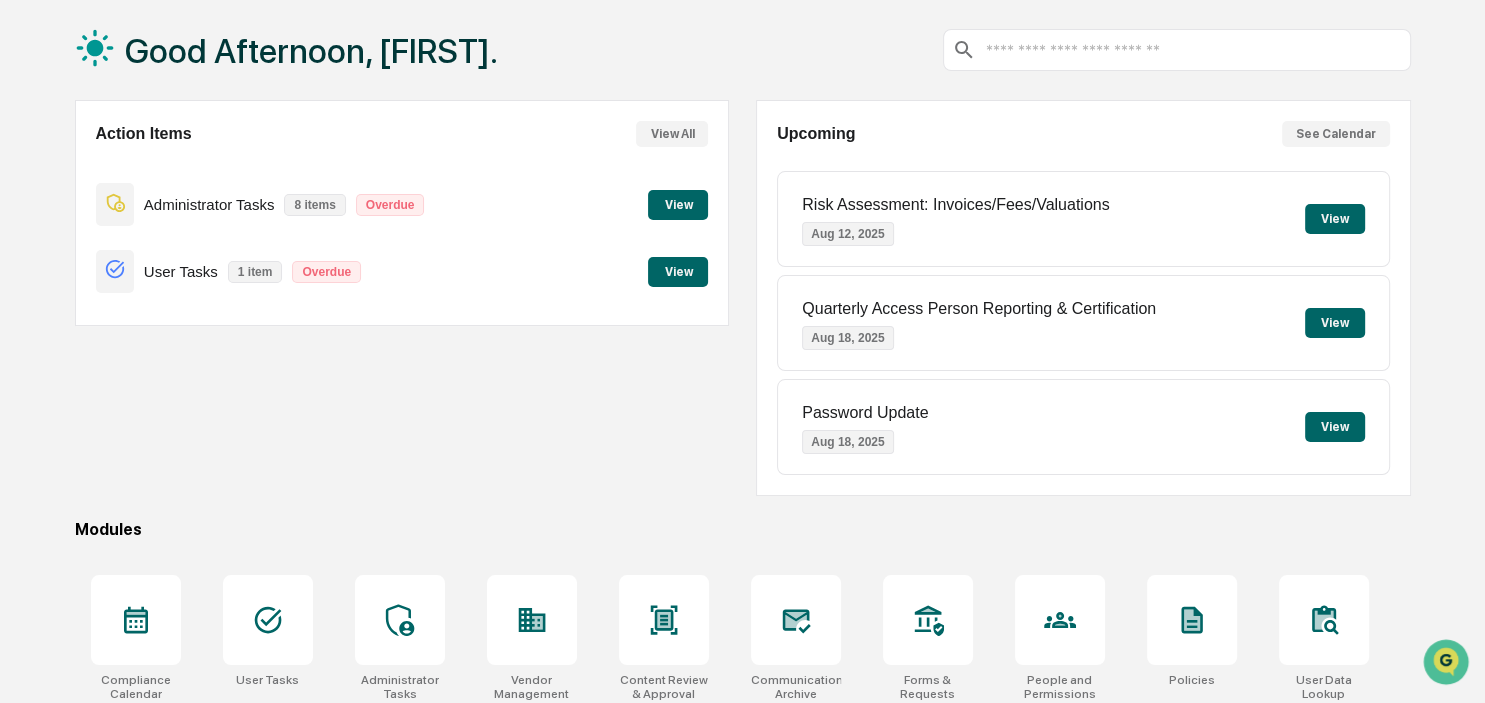 scroll, scrollTop: 266, scrollLeft: 0, axis: vertical 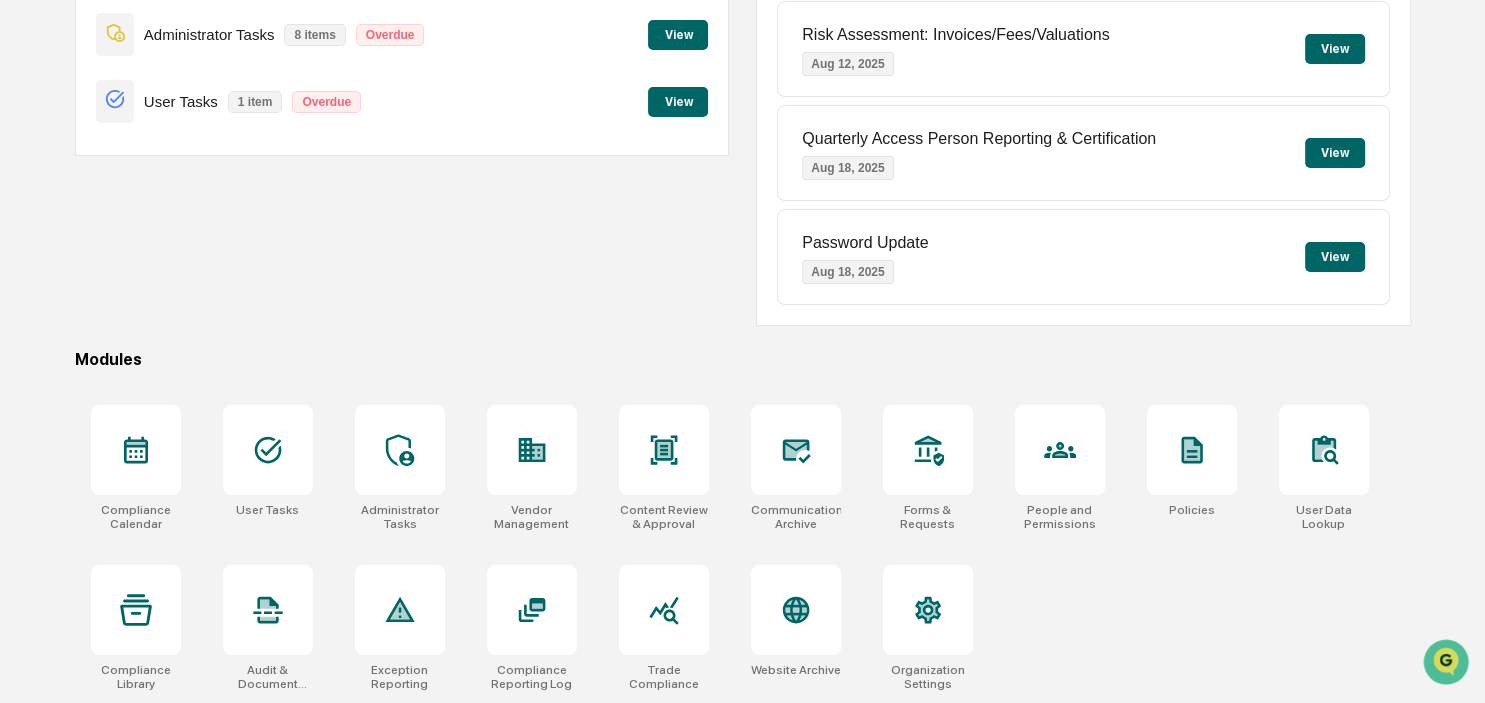 click on "Administrator Tasks 8 items Overdue View" at bounding box center (402, 34) 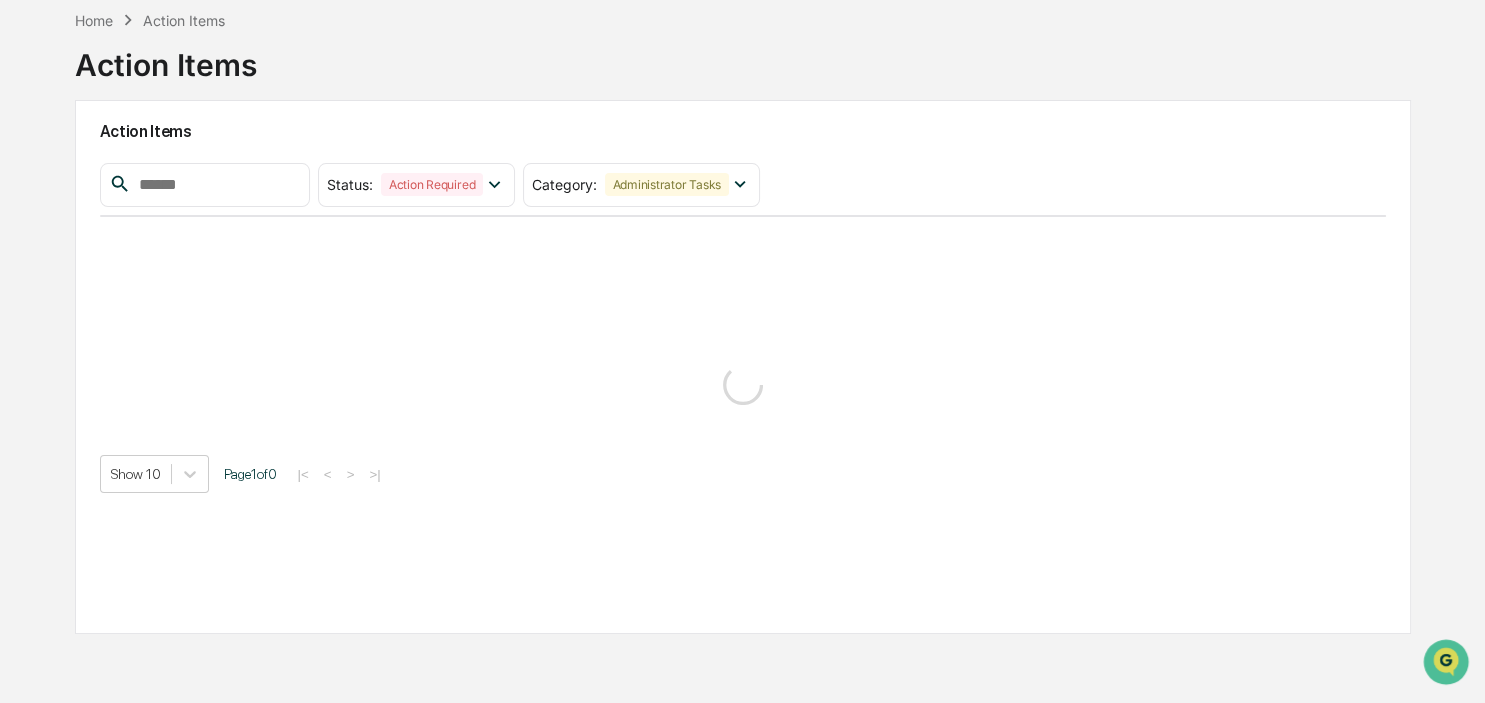 scroll, scrollTop: 95, scrollLeft: 0, axis: vertical 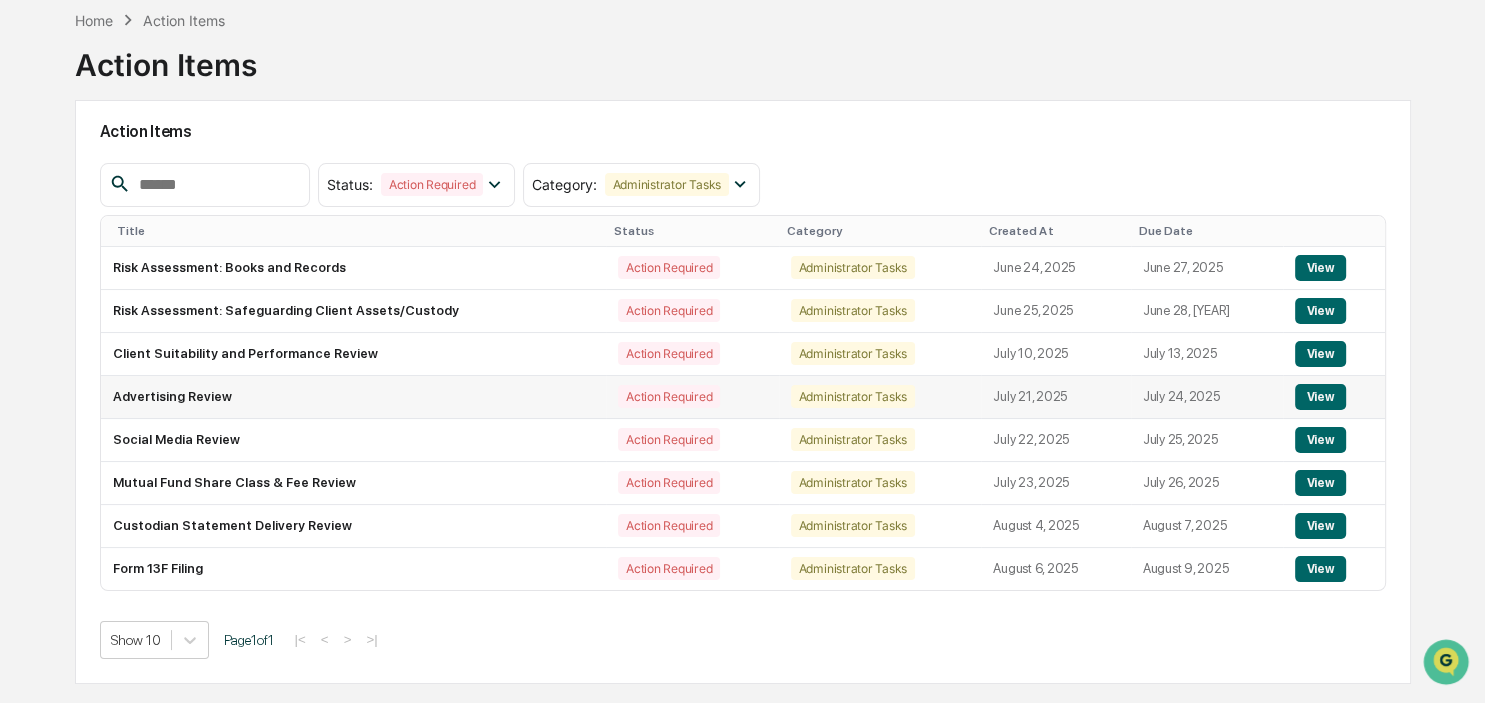 click on "Advertising Review" at bounding box center [353, 397] 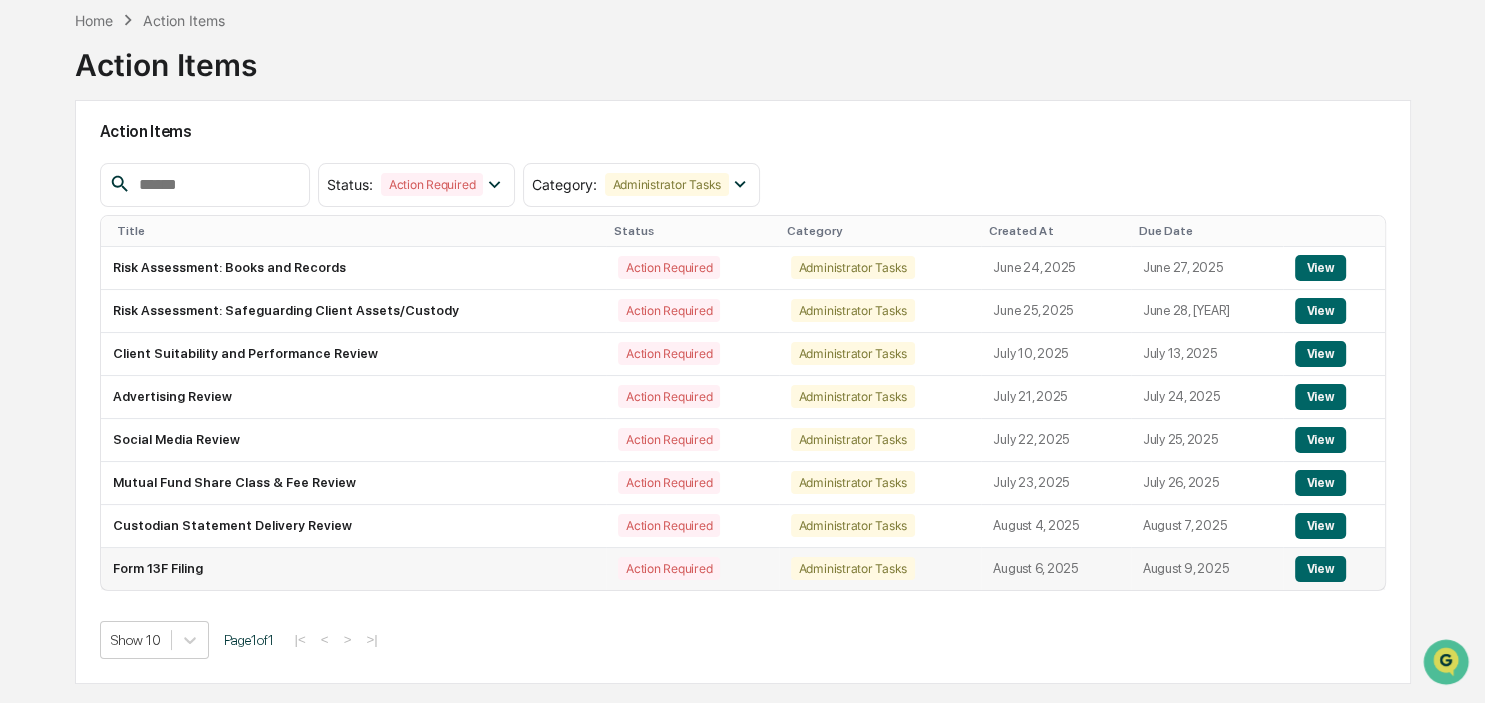 click on "Form 13F Filing" at bounding box center (353, 569) 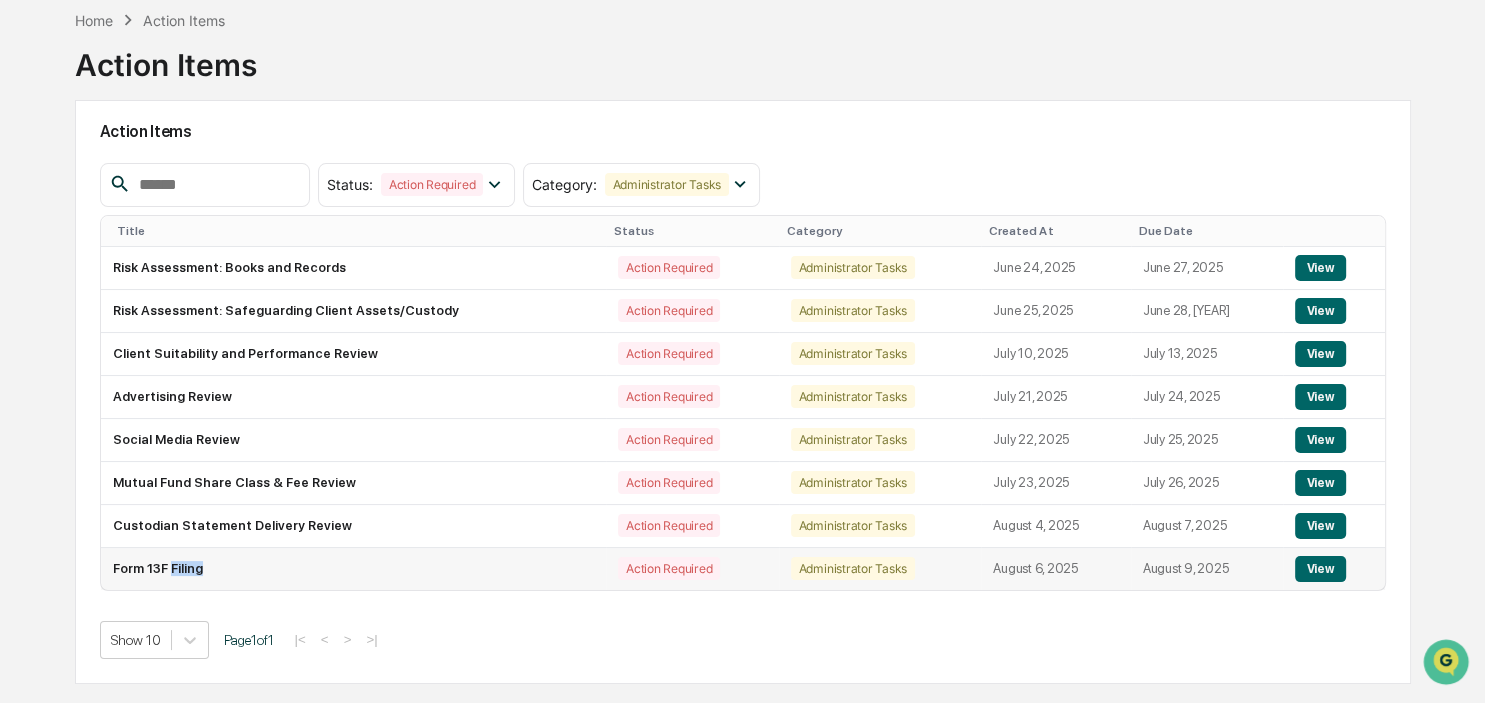 click on "Form 13F Filing" at bounding box center [353, 569] 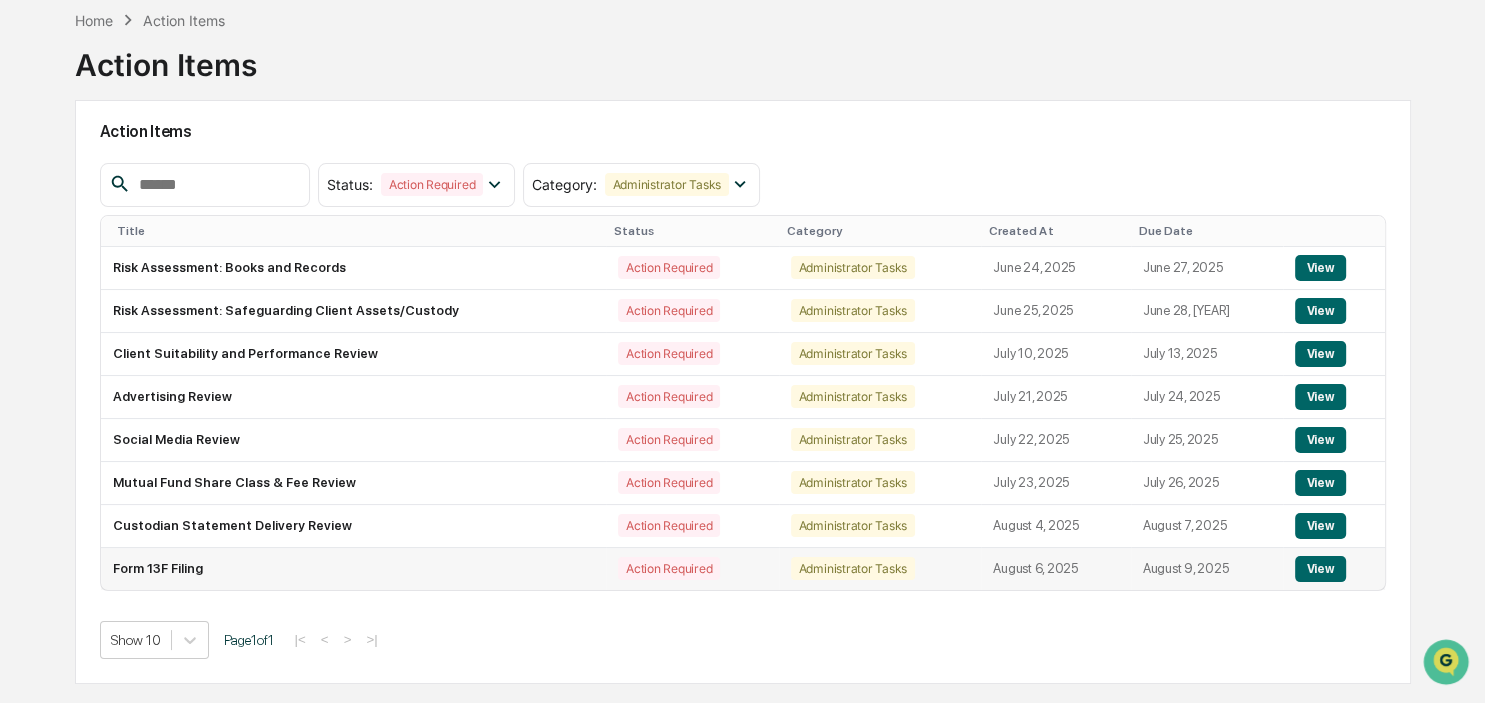 click on "Form 13F Filing" at bounding box center (353, 569) 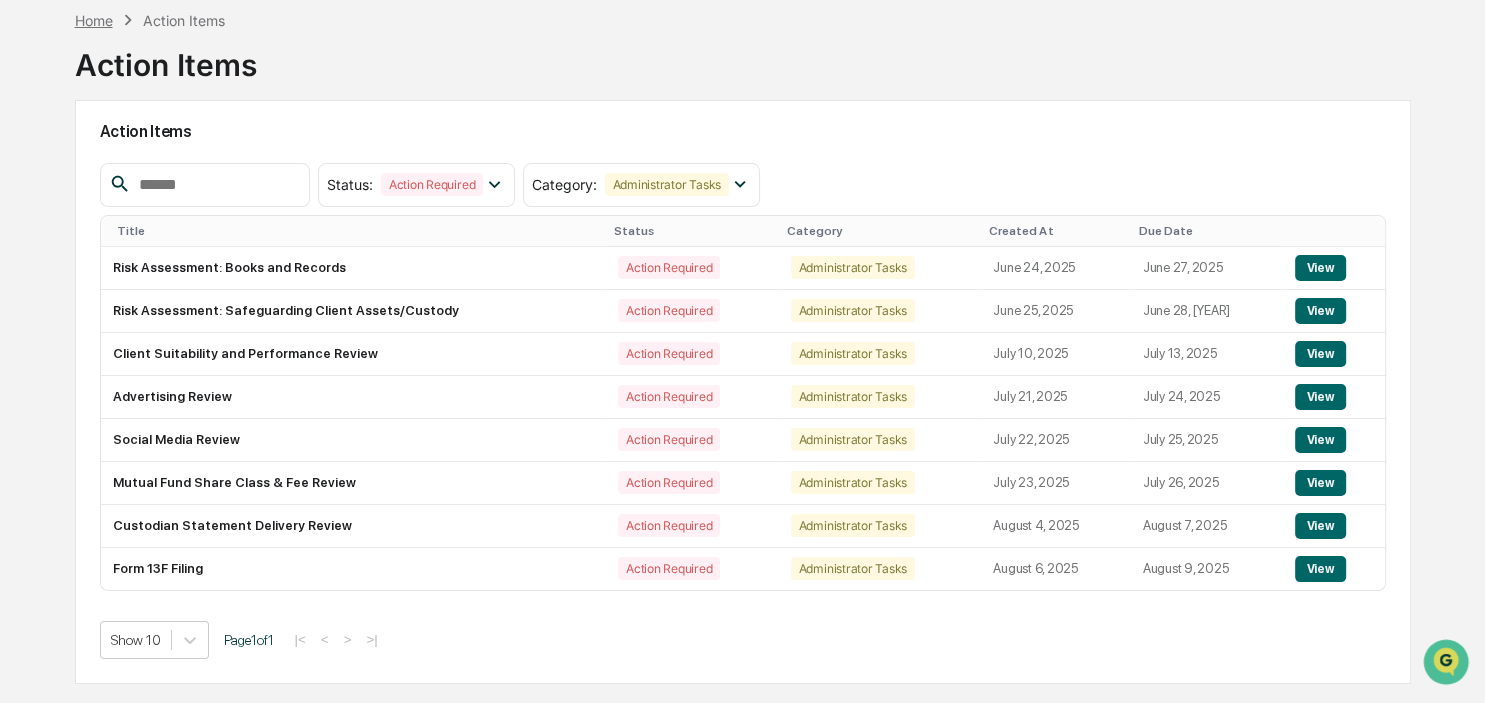 click on "Home" at bounding box center [94, 20] 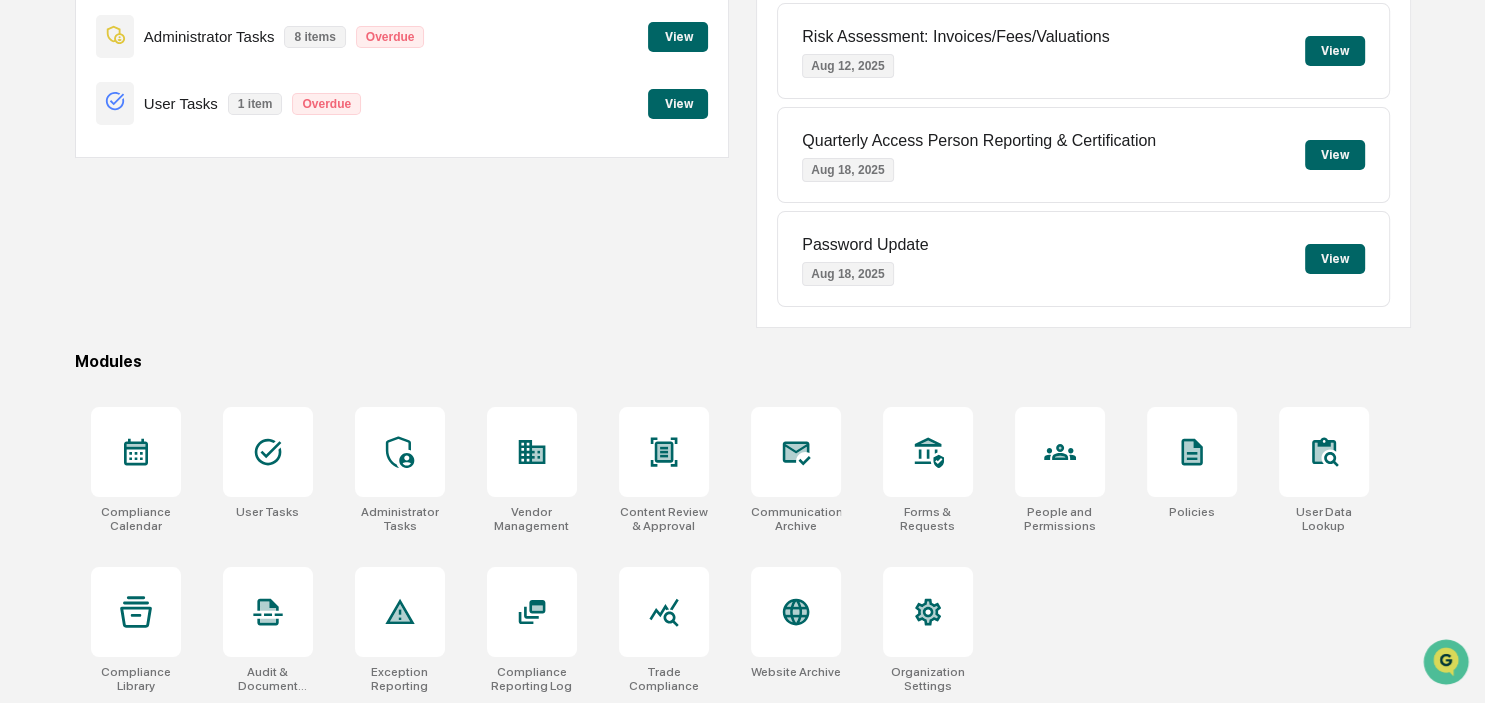 scroll, scrollTop: 266, scrollLeft: 0, axis: vertical 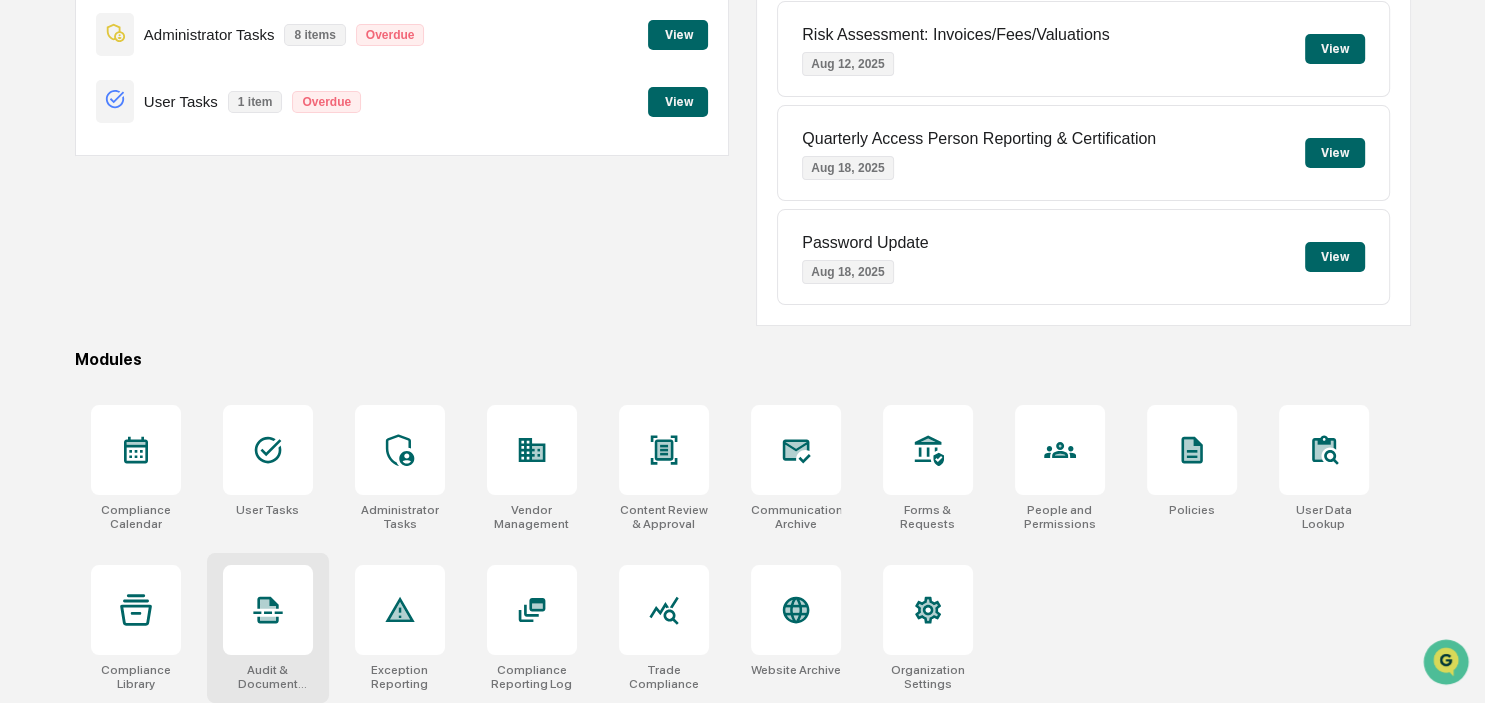 click at bounding box center (268, 610) 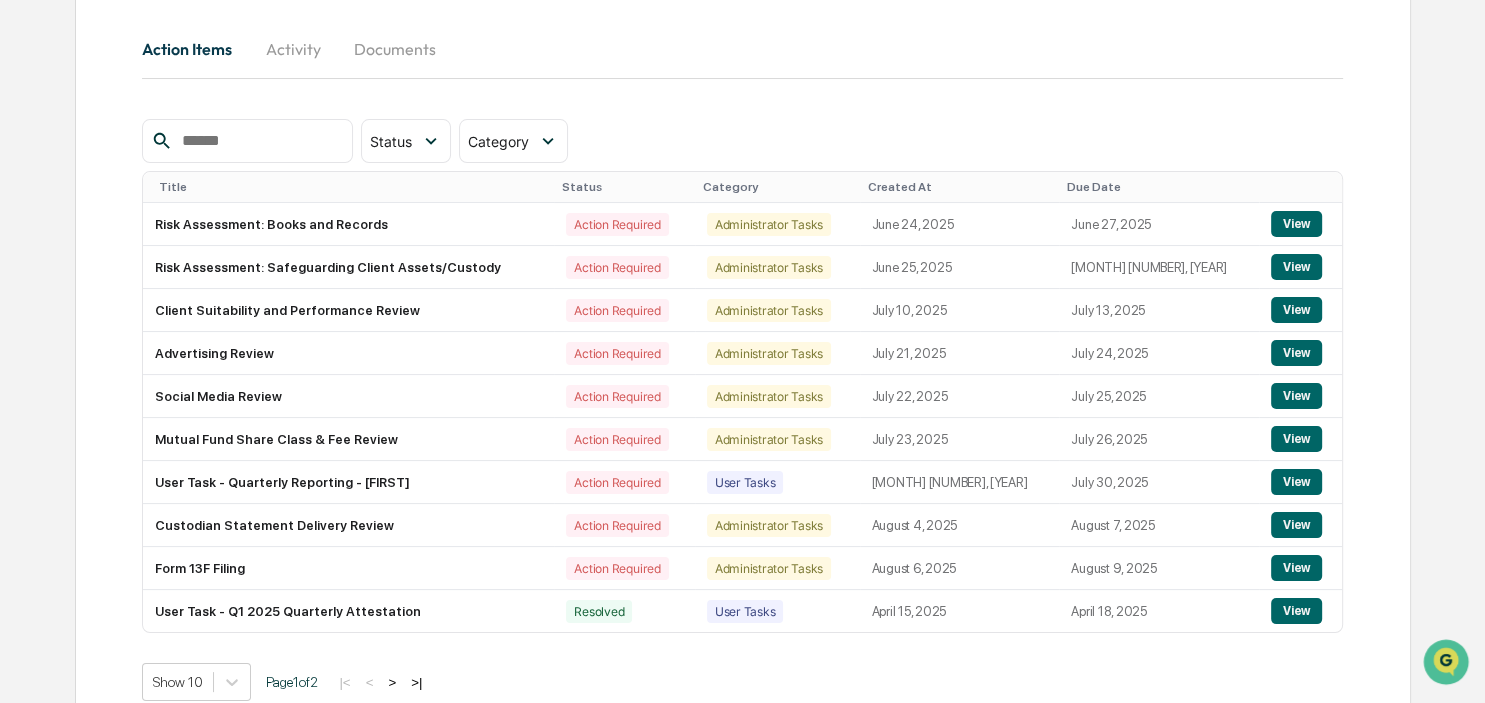 scroll, scrollTop: 251, scrollLeft: 0, axis: vertical 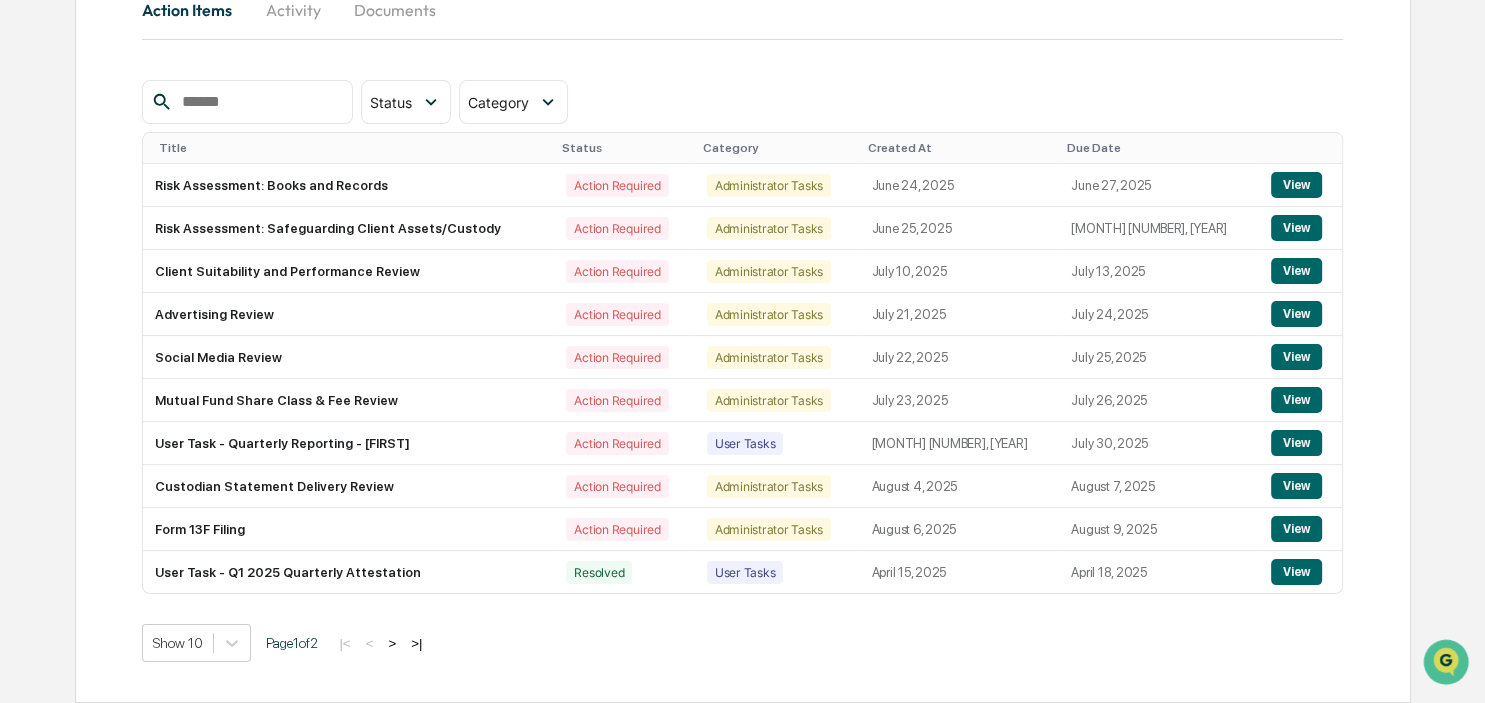 click on ">" at bounding box center [392, 643] 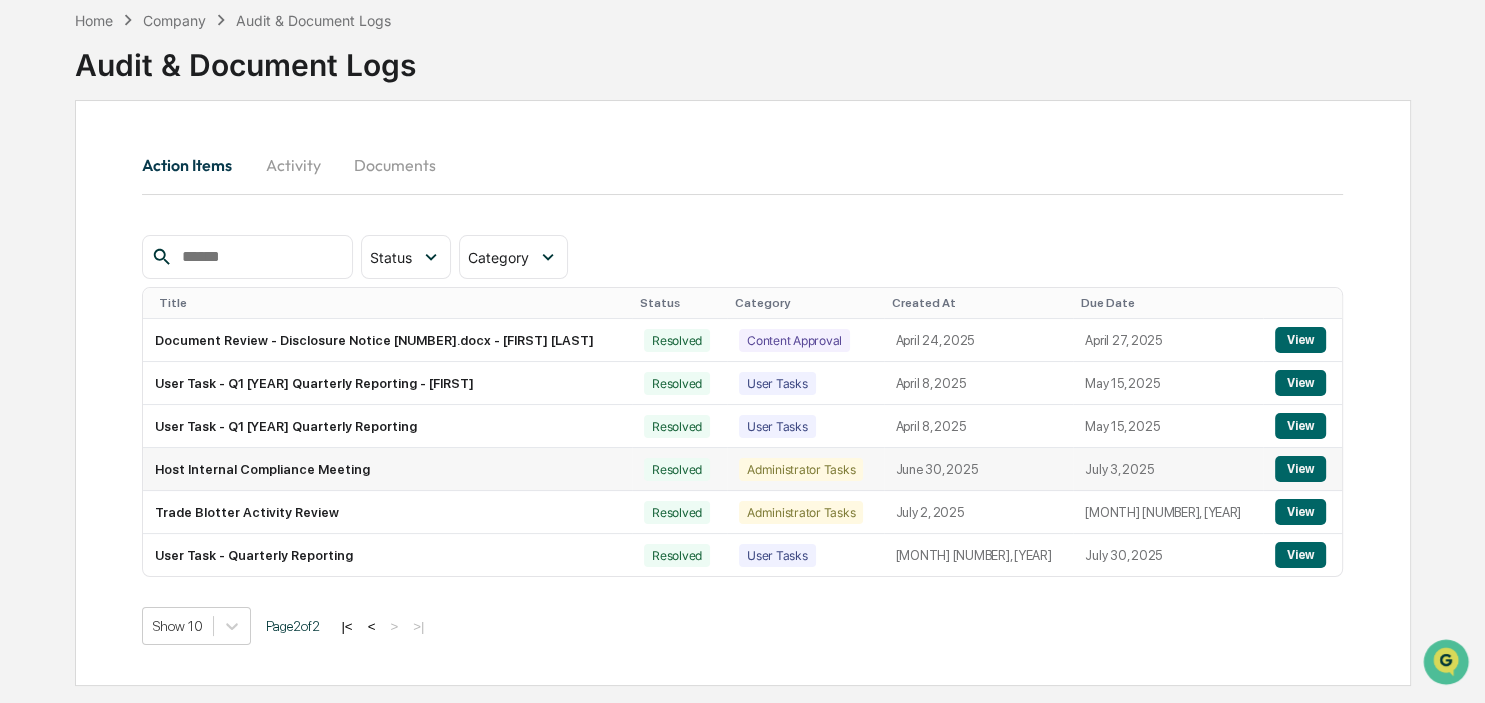click on "View" at bounding box center (1300, 469) 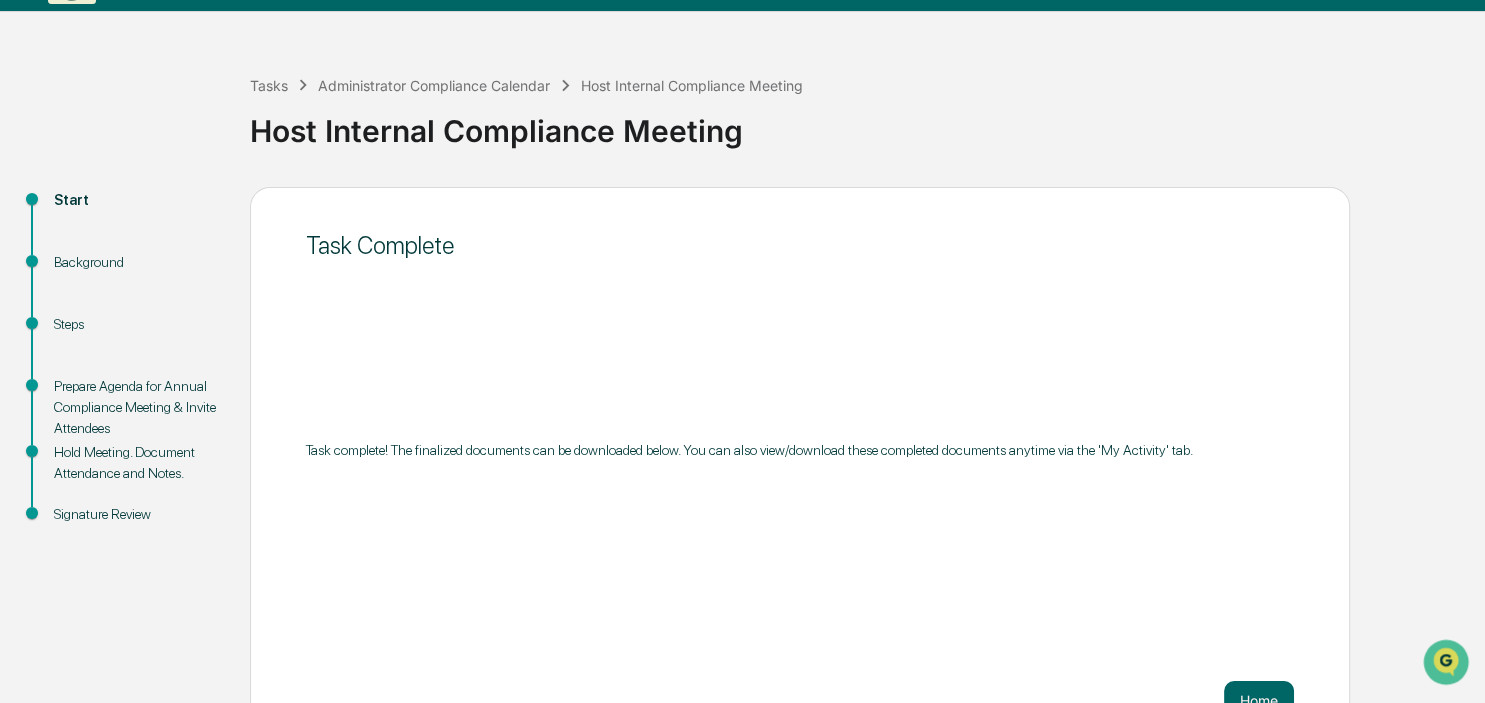 scroll, scrollTop: 101, scrollLeft: 0, axis: vertical 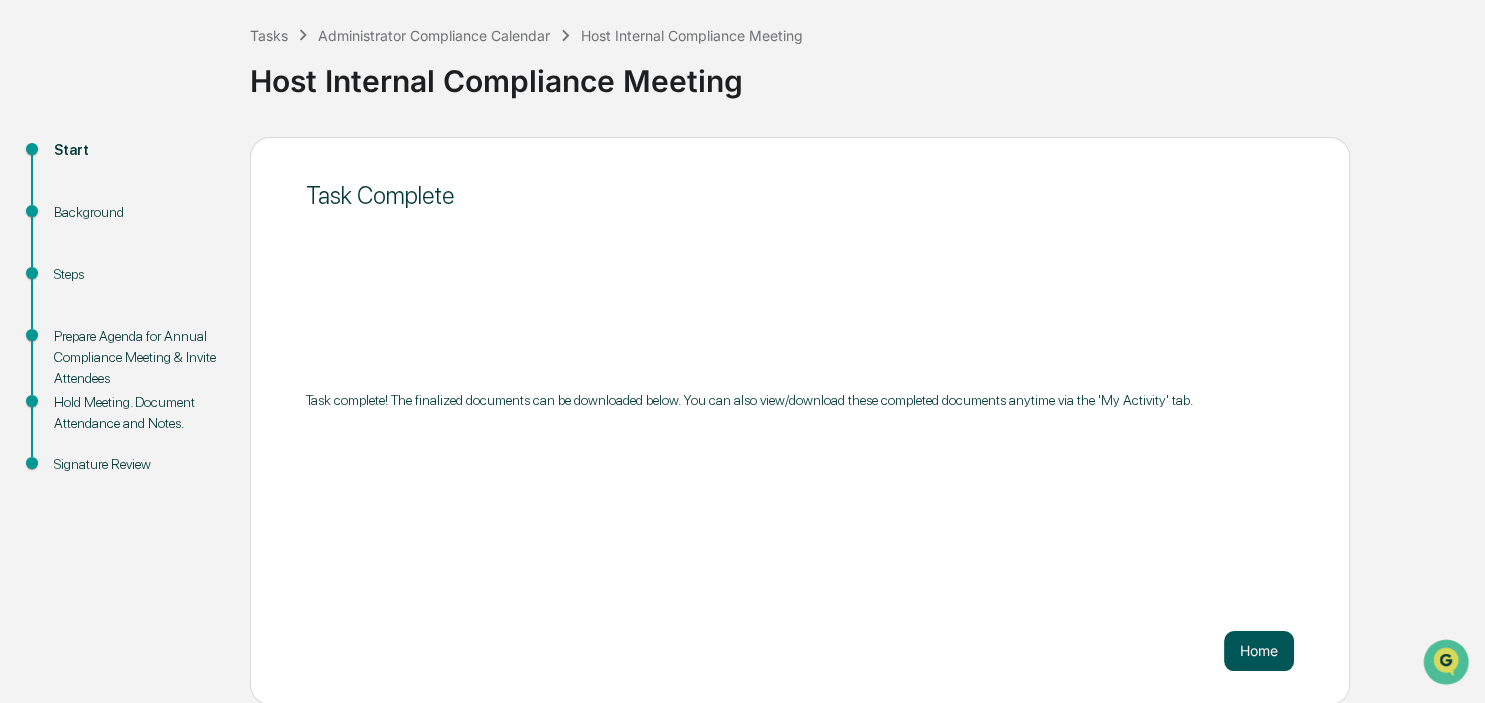click on "Home" at bounding box center [1259, 651] 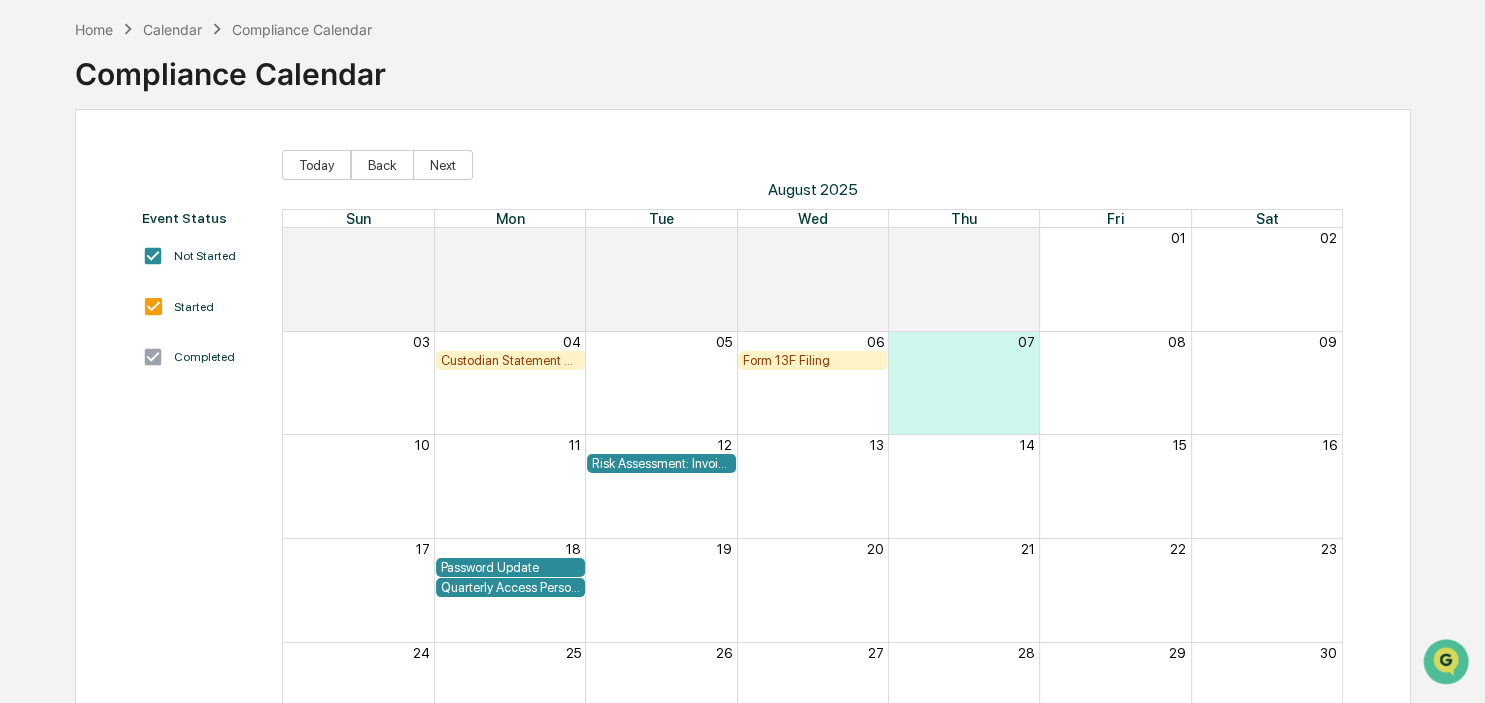 scroll, scrollTop: 0, scrollLeft: 0, axis: both 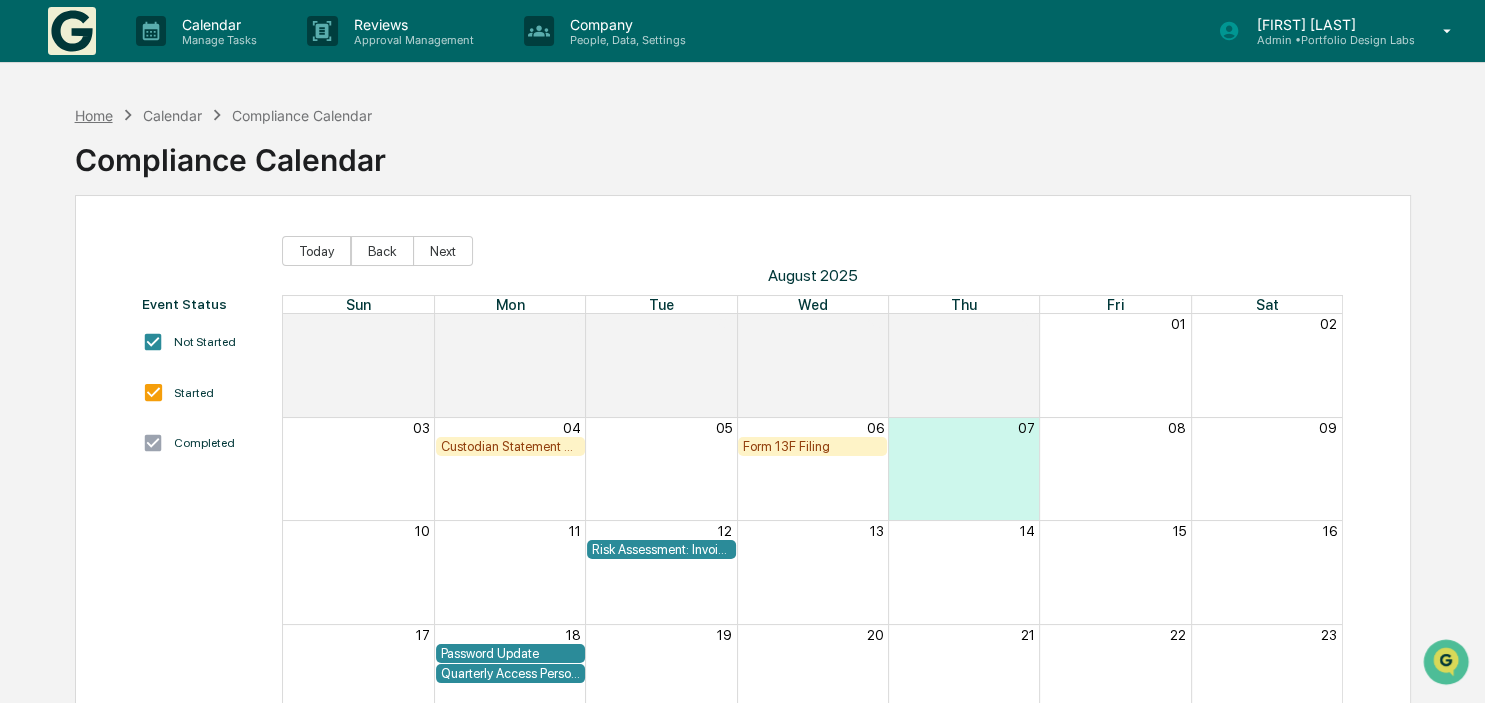 click on "Home" at bounding box center (94, 115) 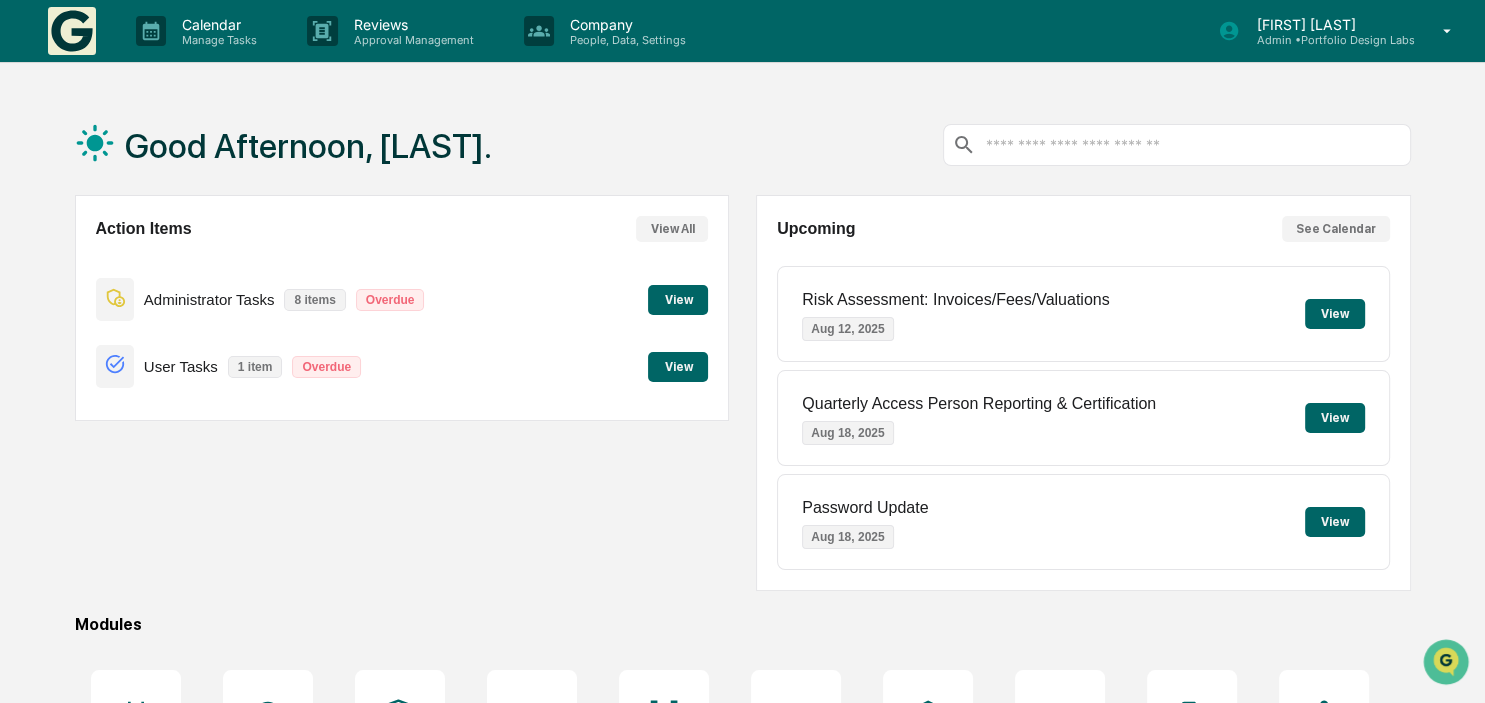 click on "View All" at bounding box center (672, 229) 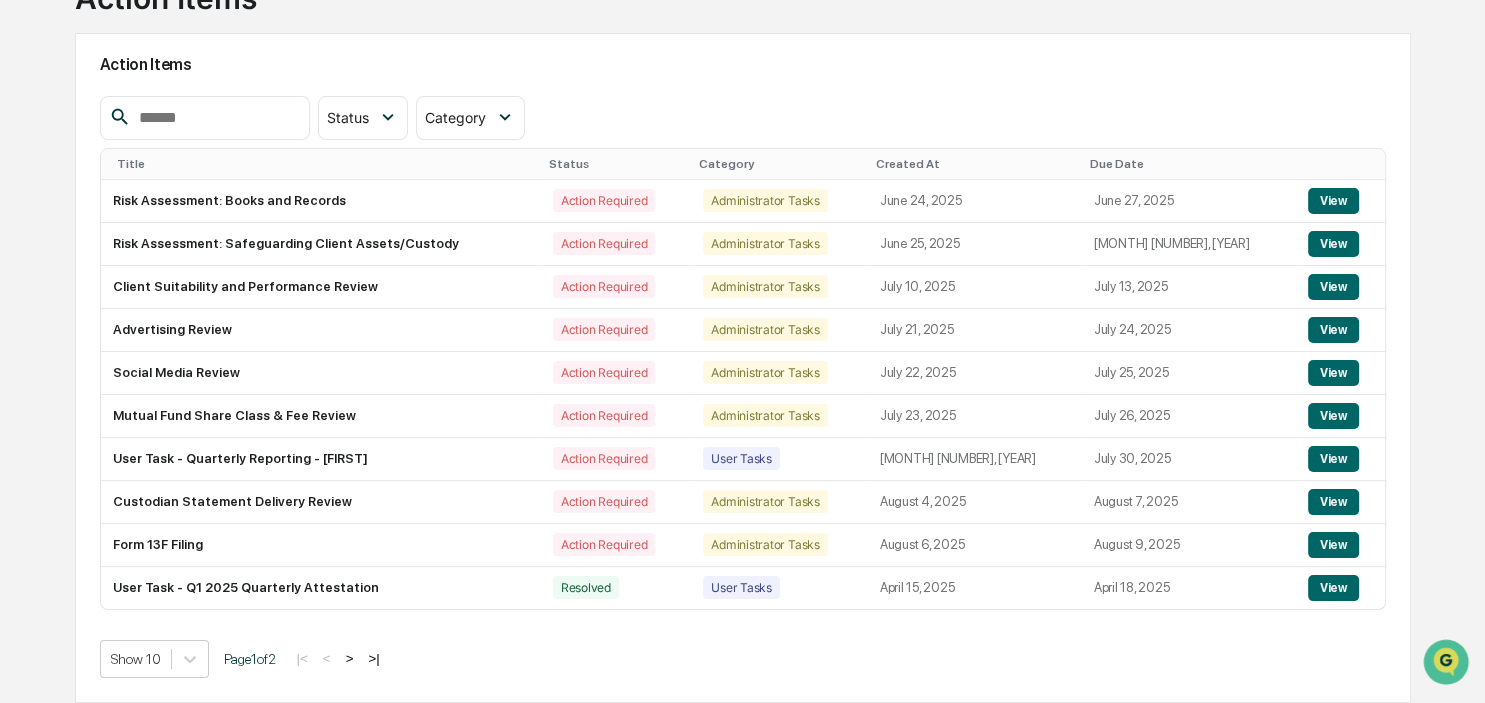 scroll, scrollTop: 0, scrollLeft: 0, axis: both 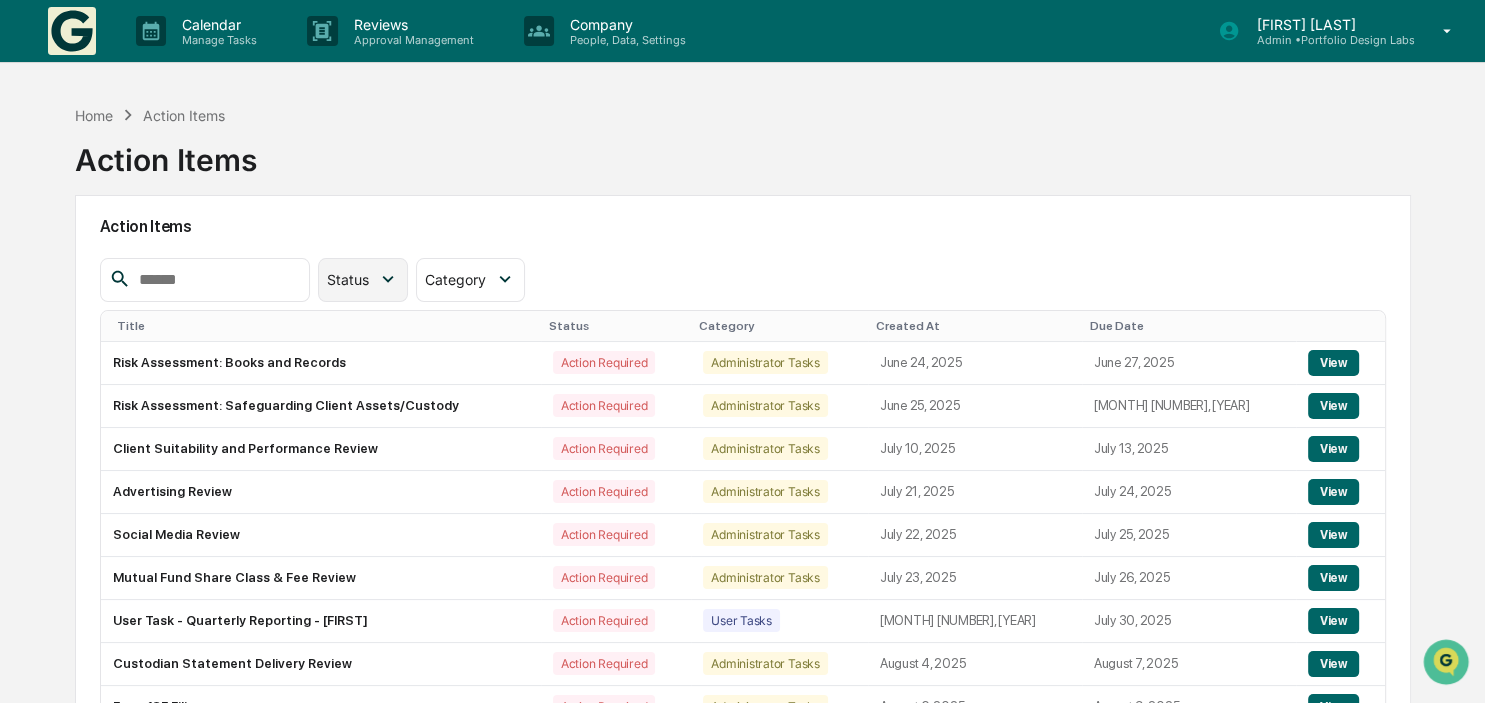 click 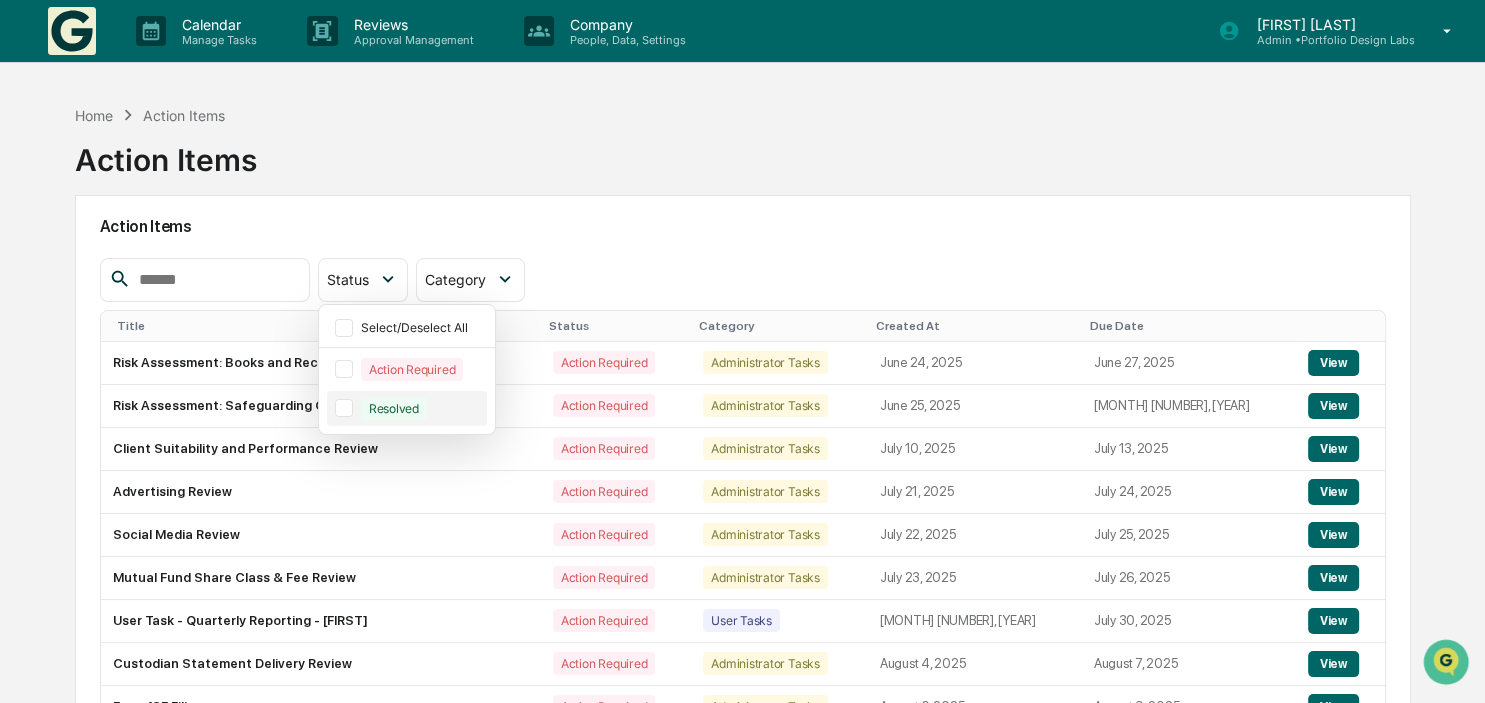 click at bounding box center [344, 408] 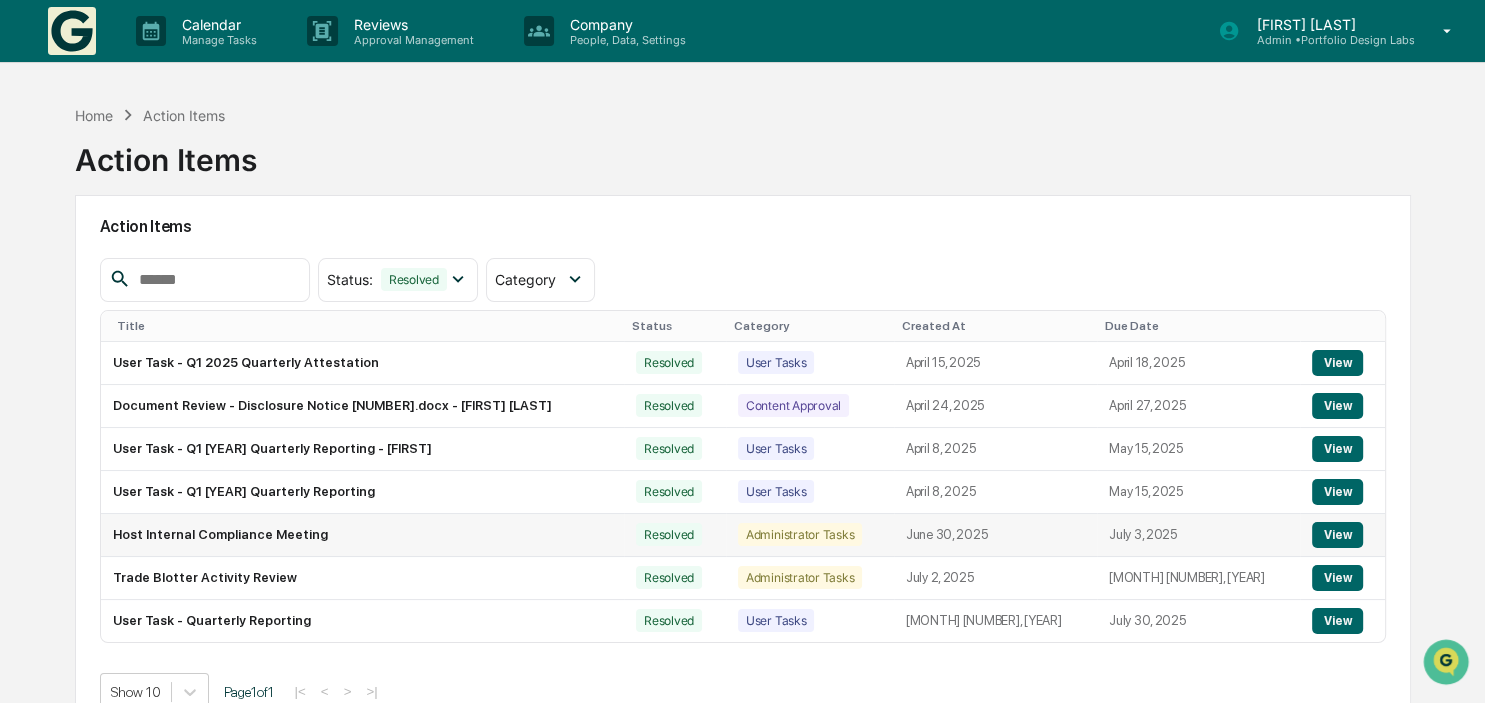 click on "View" at bounding box center (1337, 535) 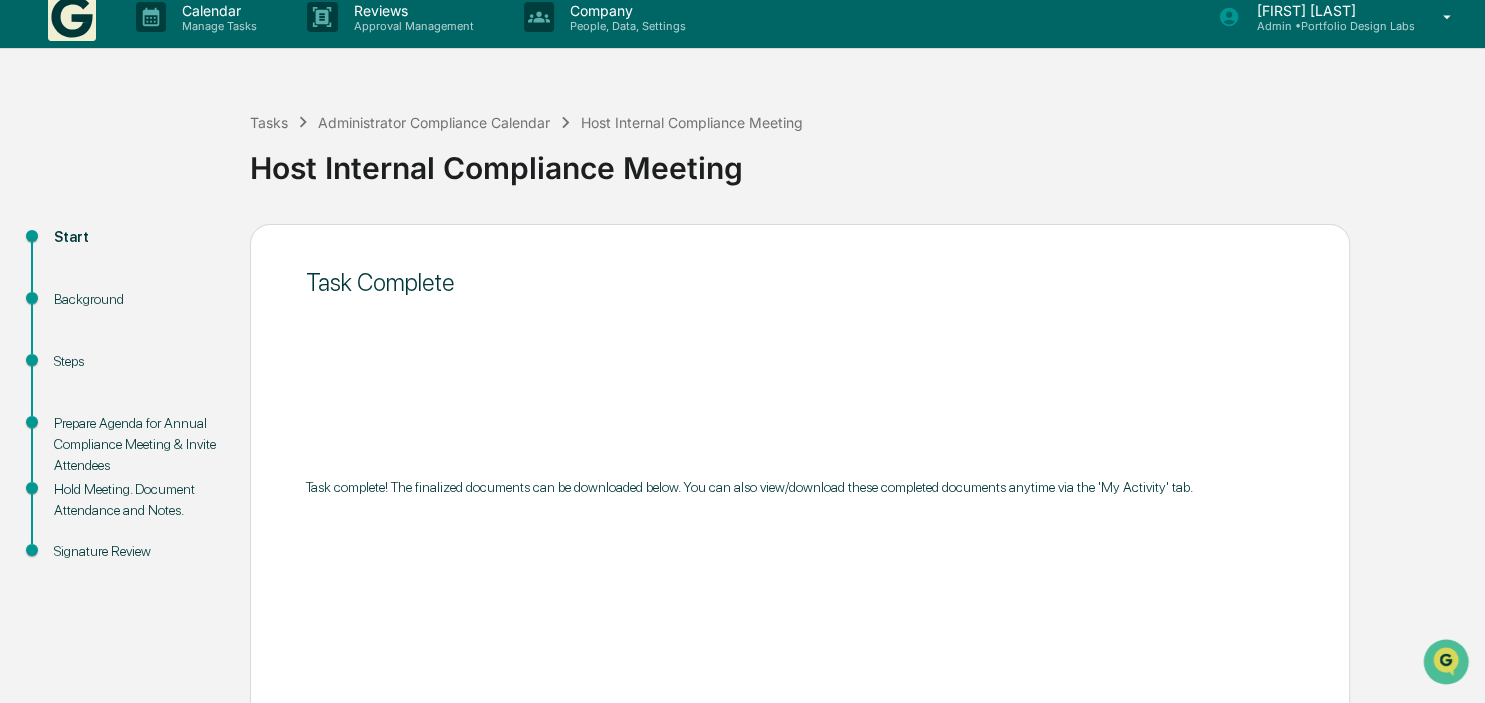 scroll, scrollTop: 101, scrollLeft: 0, axis: vertical 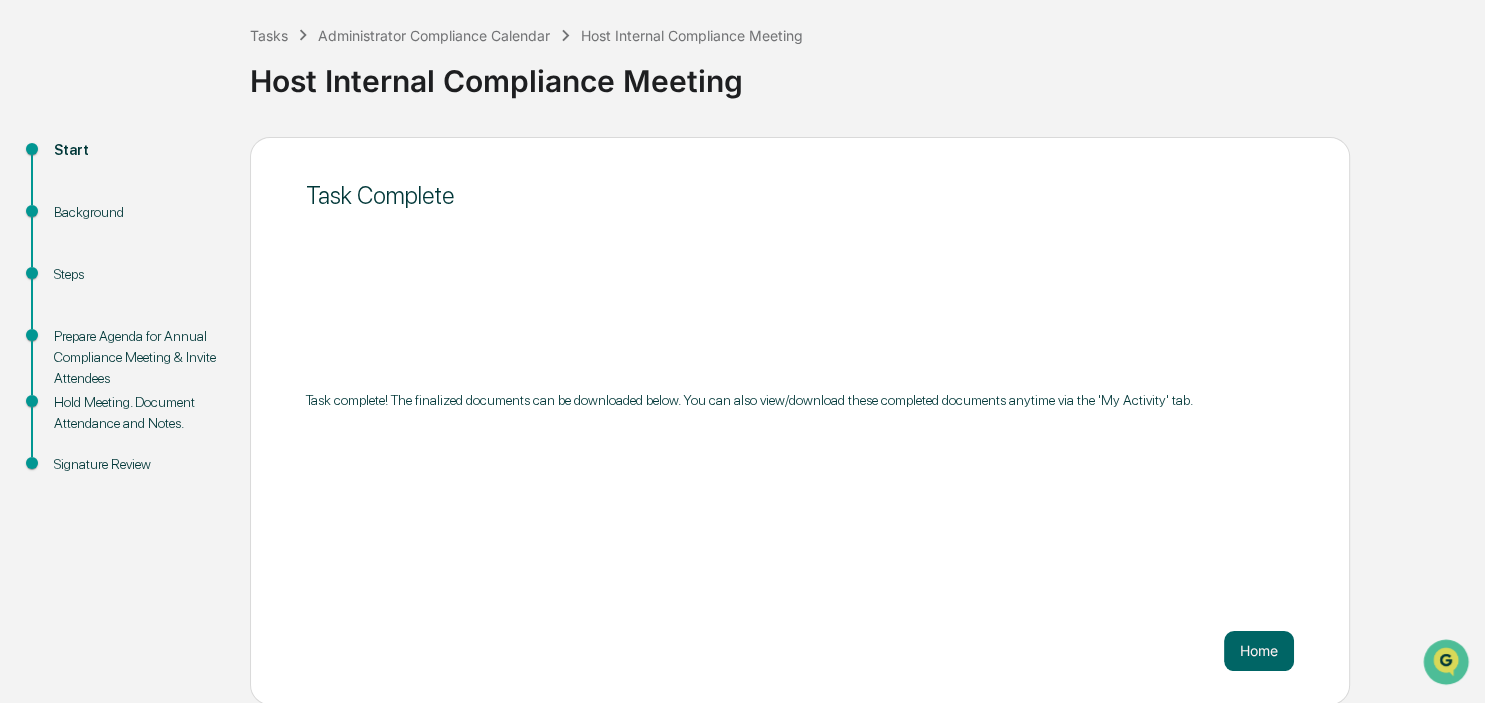 click on "Hold Meeting. Document Attendance and Notes." at bounding box center [136, 413] 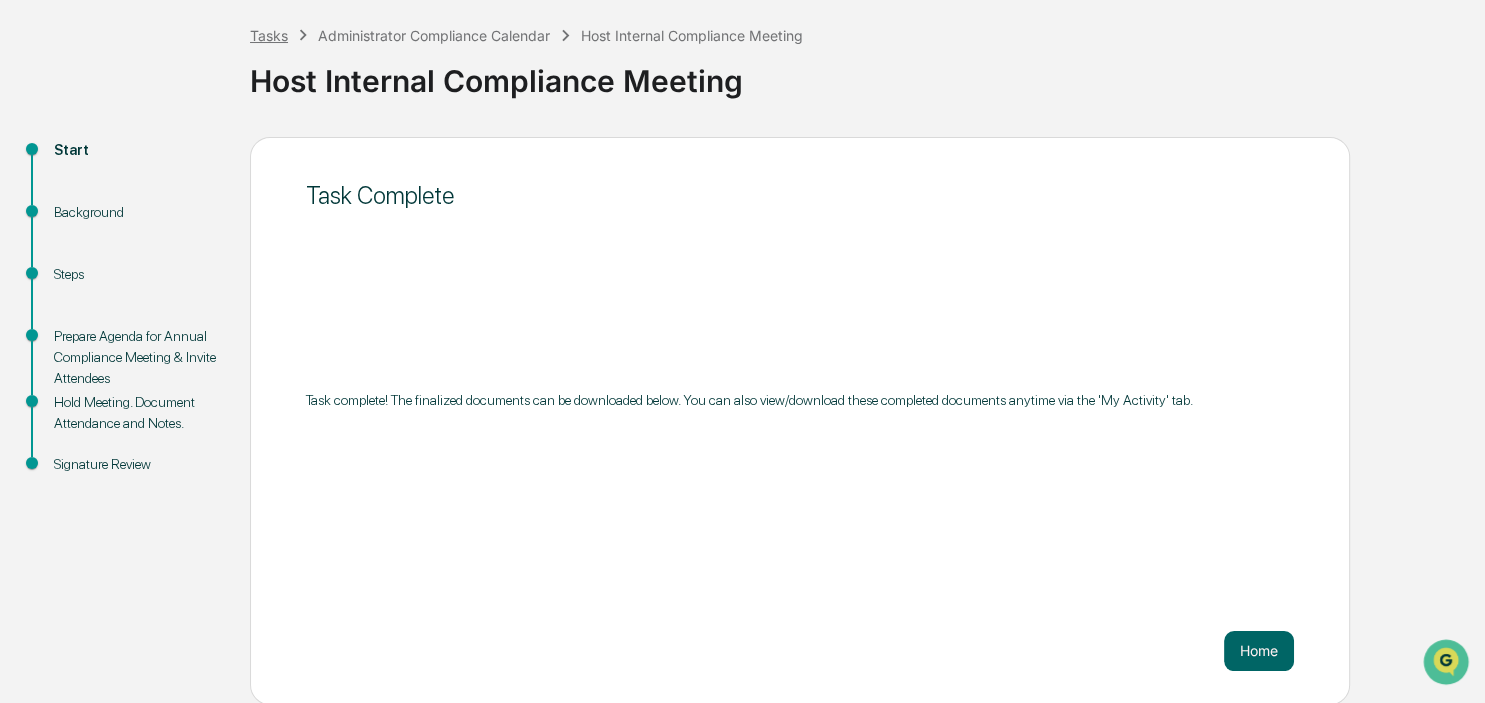 click on "Tasks" at bounding box center [269, 35] 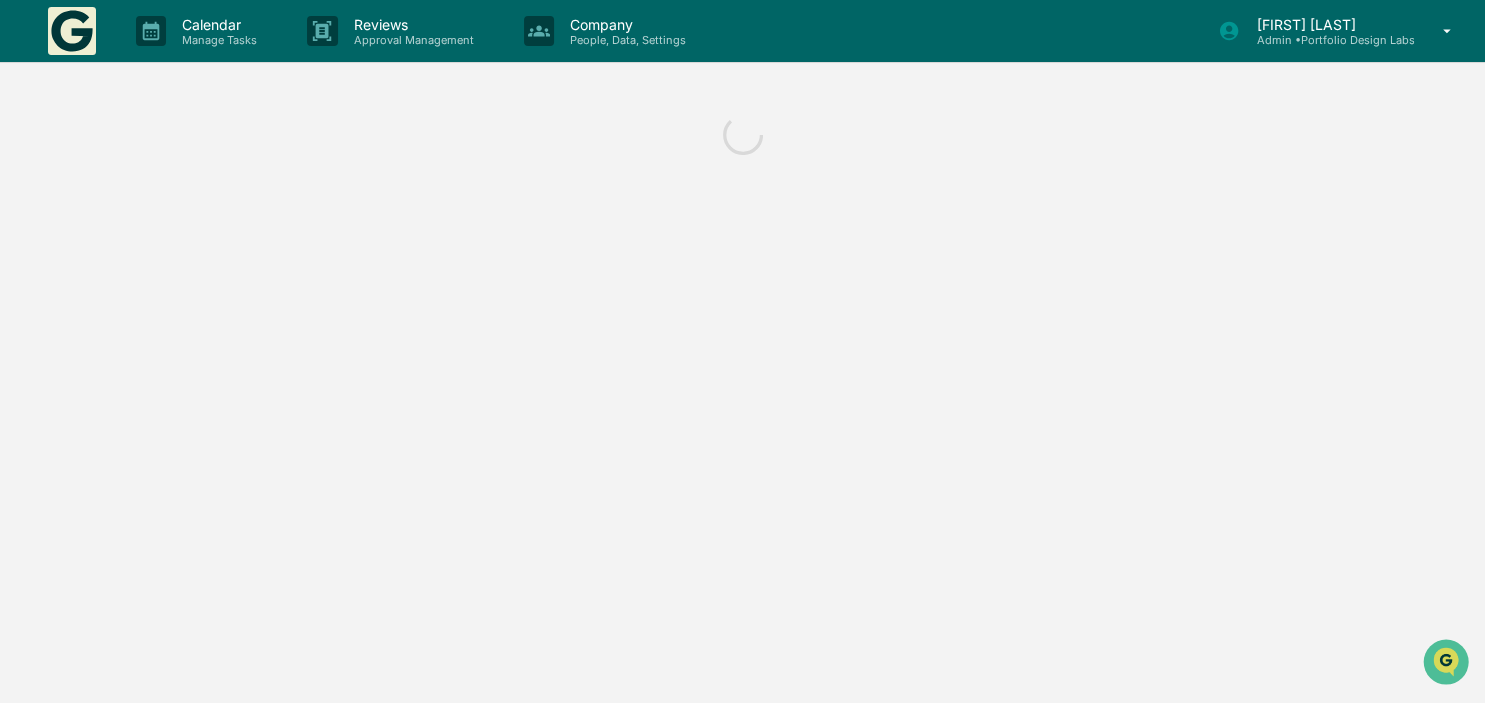 scroll, scrollTop: 0, scrollLeft: 0, axis: both 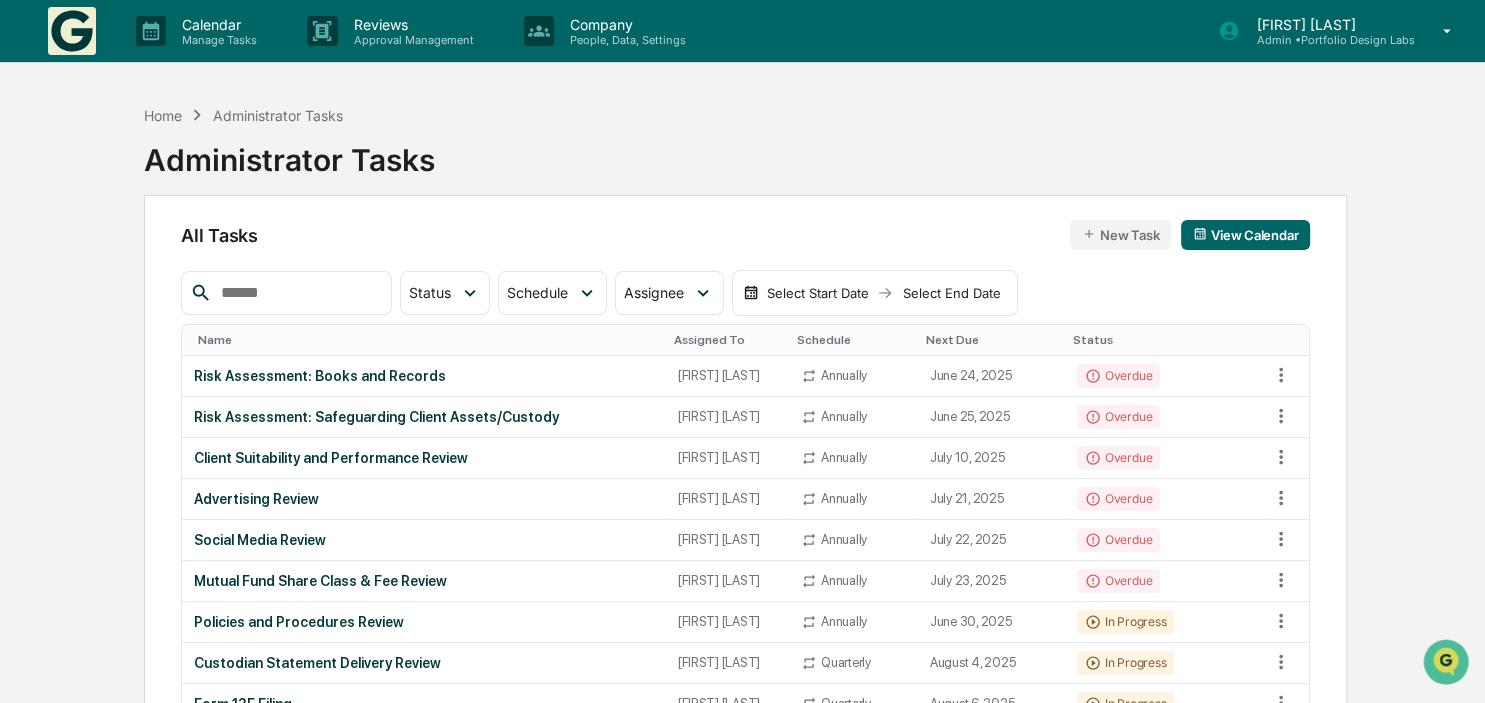 click at bounding box center (298, 293) 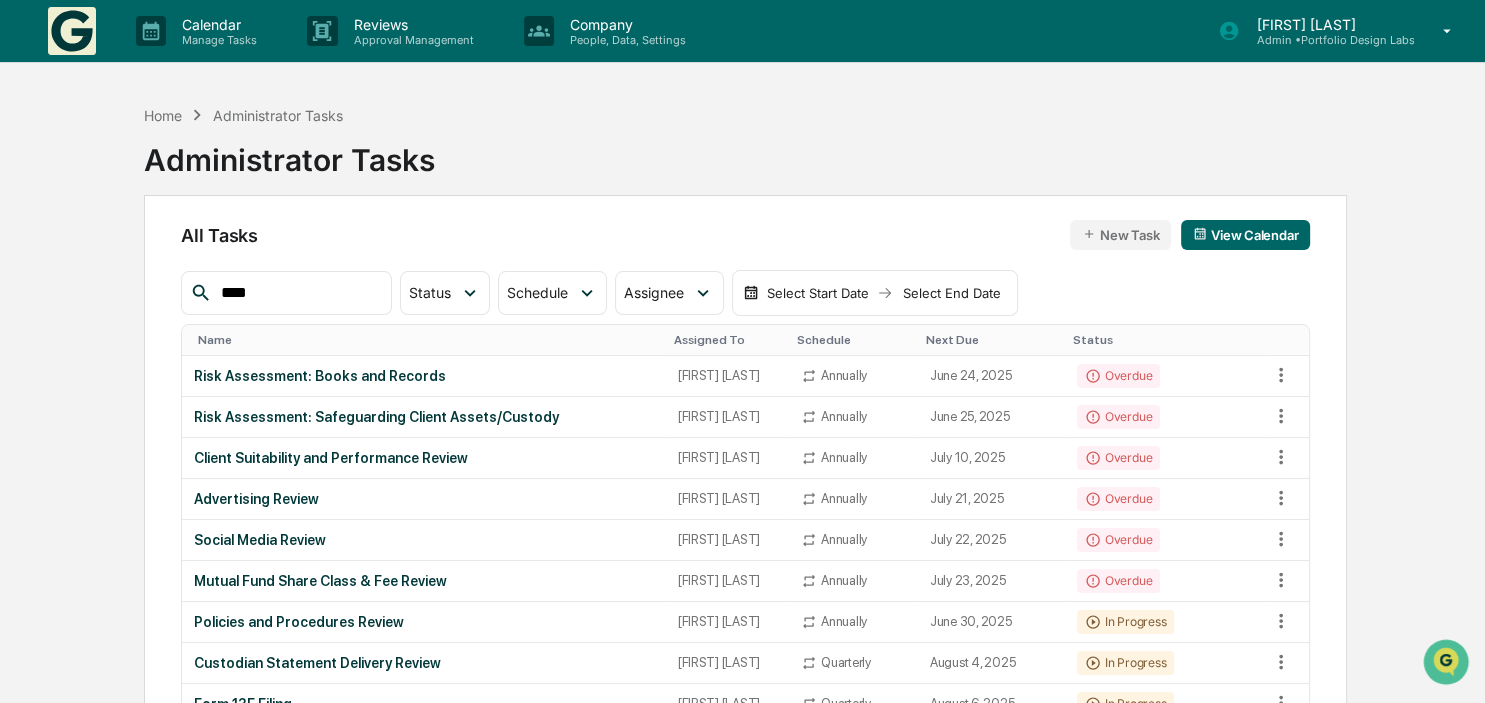 type on "****" 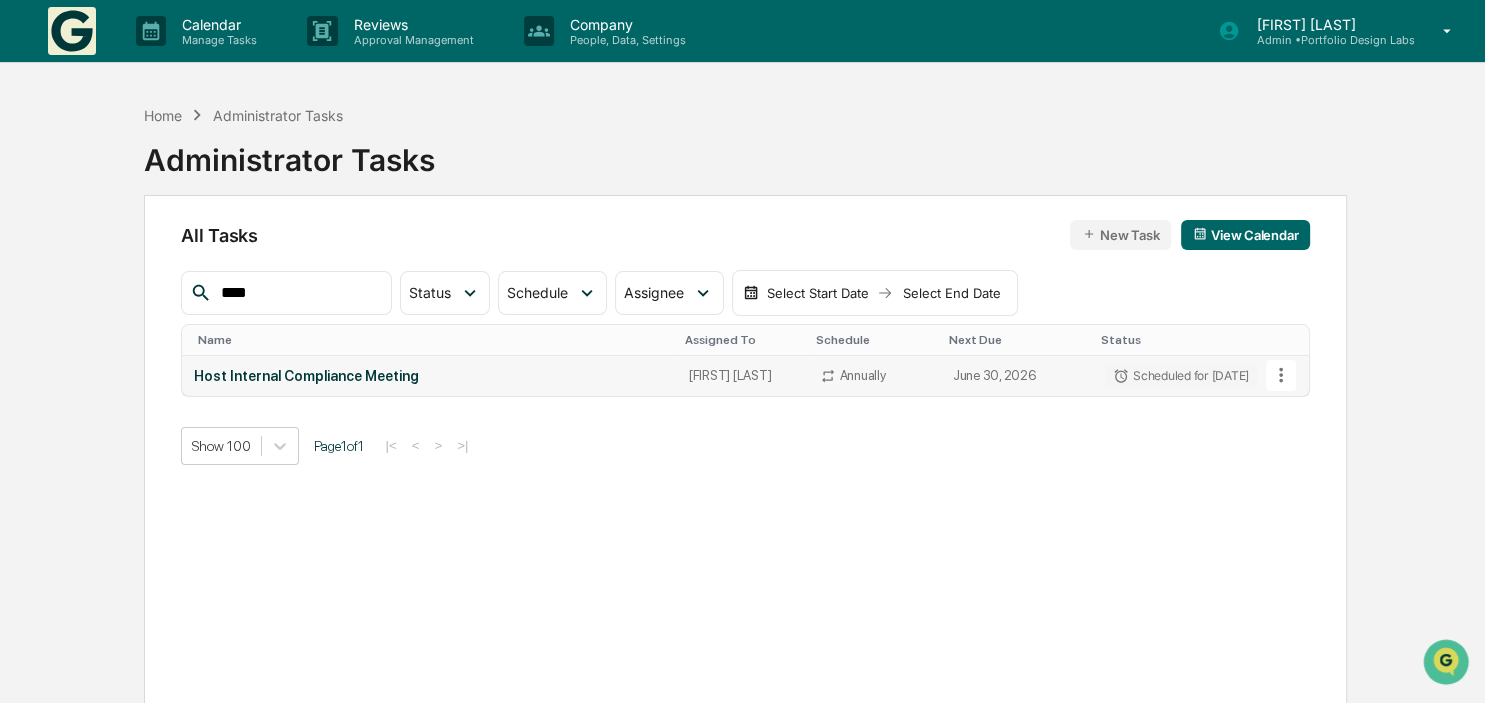 click on "June 30, 2026" at bounding box center (1017, 376) 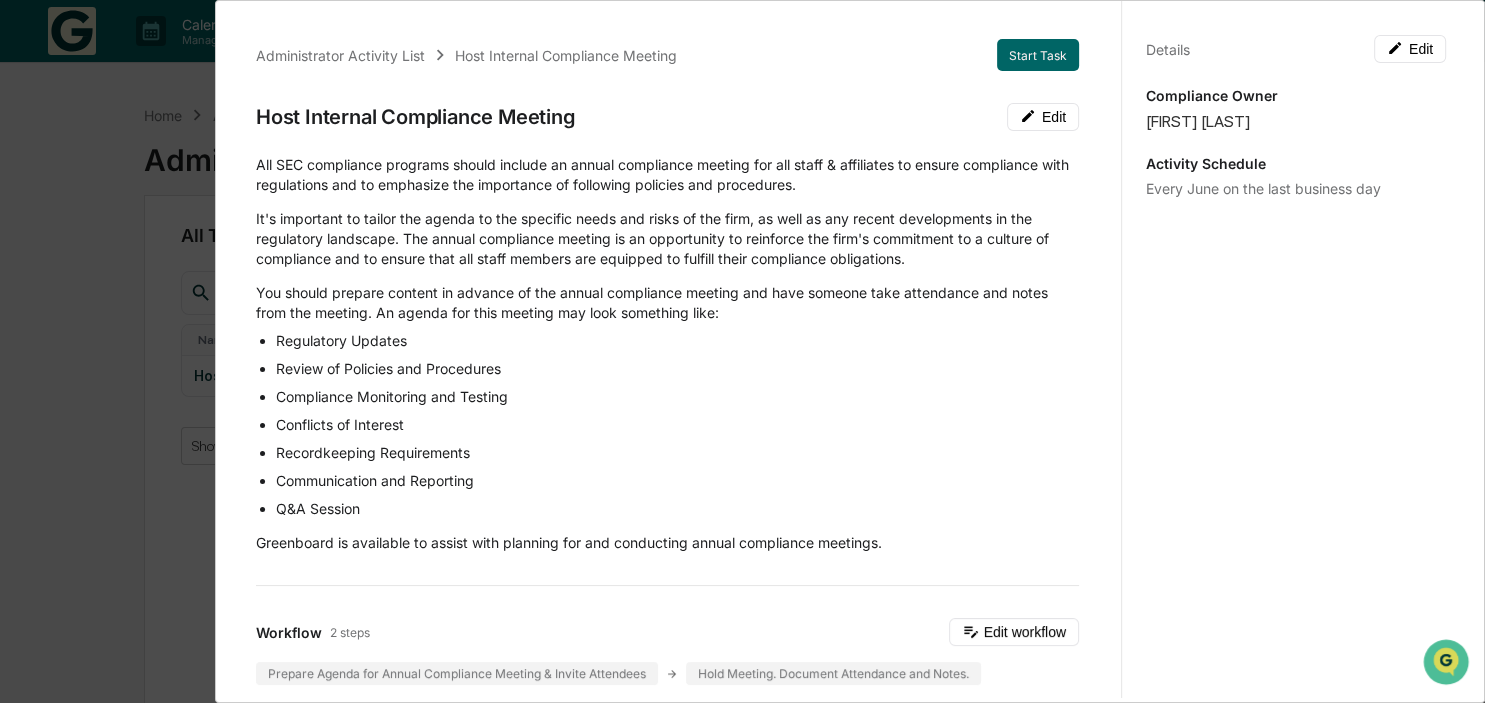scroll, scrollTop: 230, scrollLeft: 0, axis: vertical 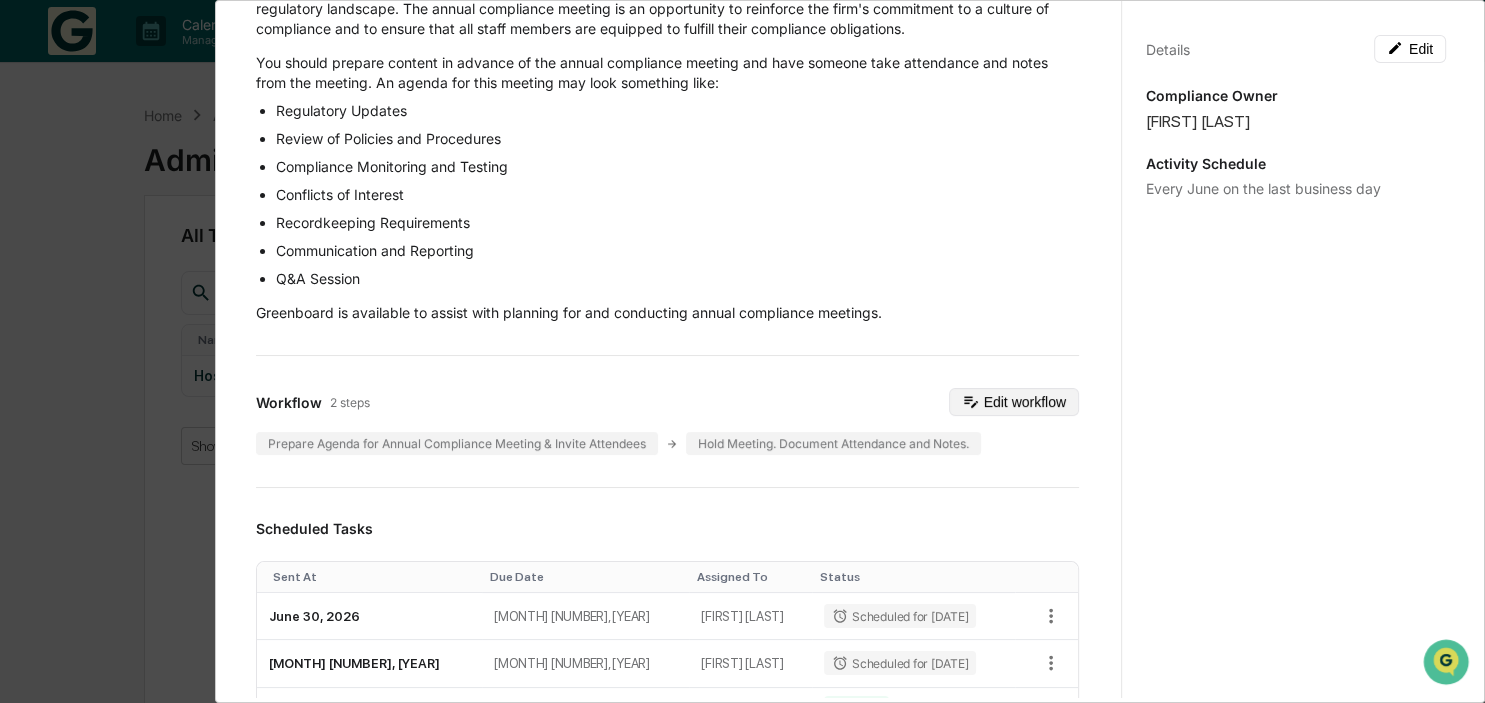 click on "Edit workflow" at bounding box center [1014, 402] 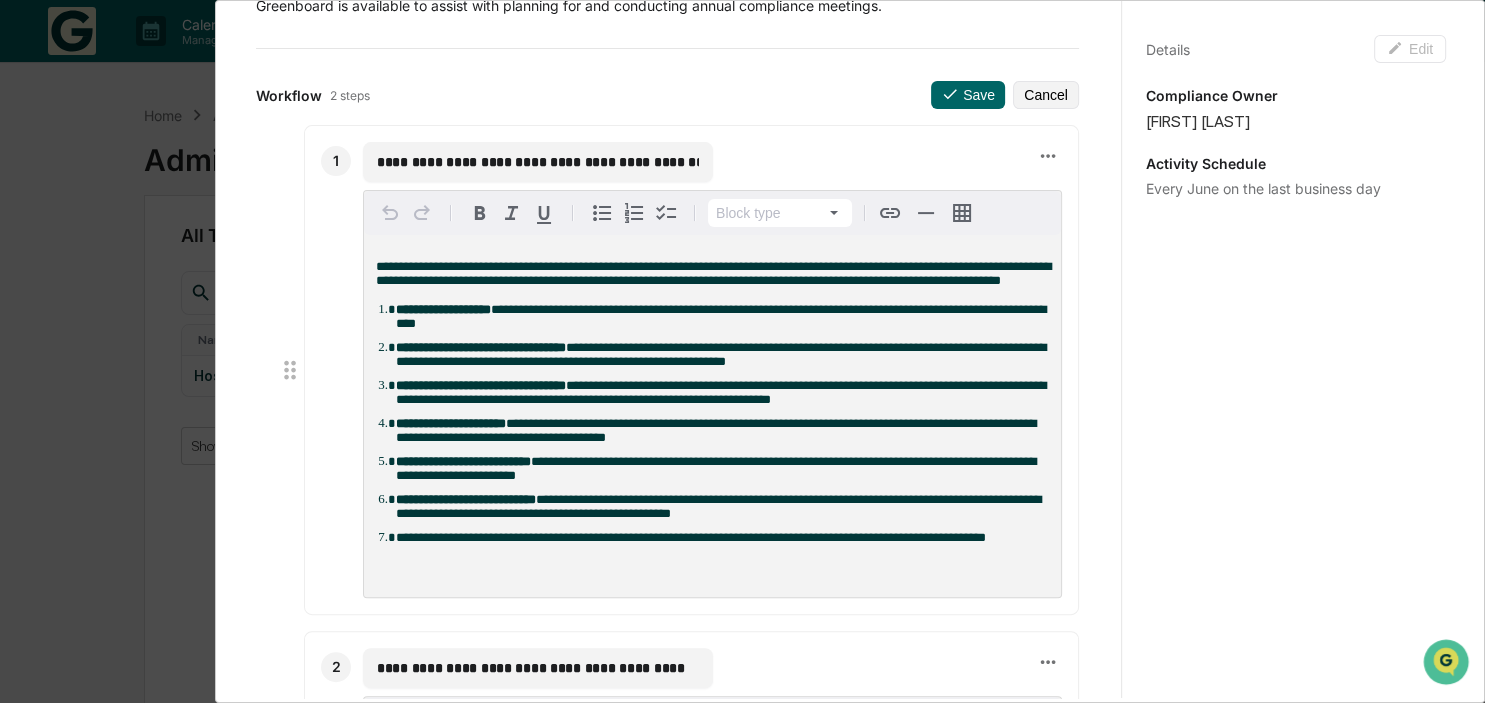 scroll, scrollTop: 576, scrollLeft: 0, axis: vertical 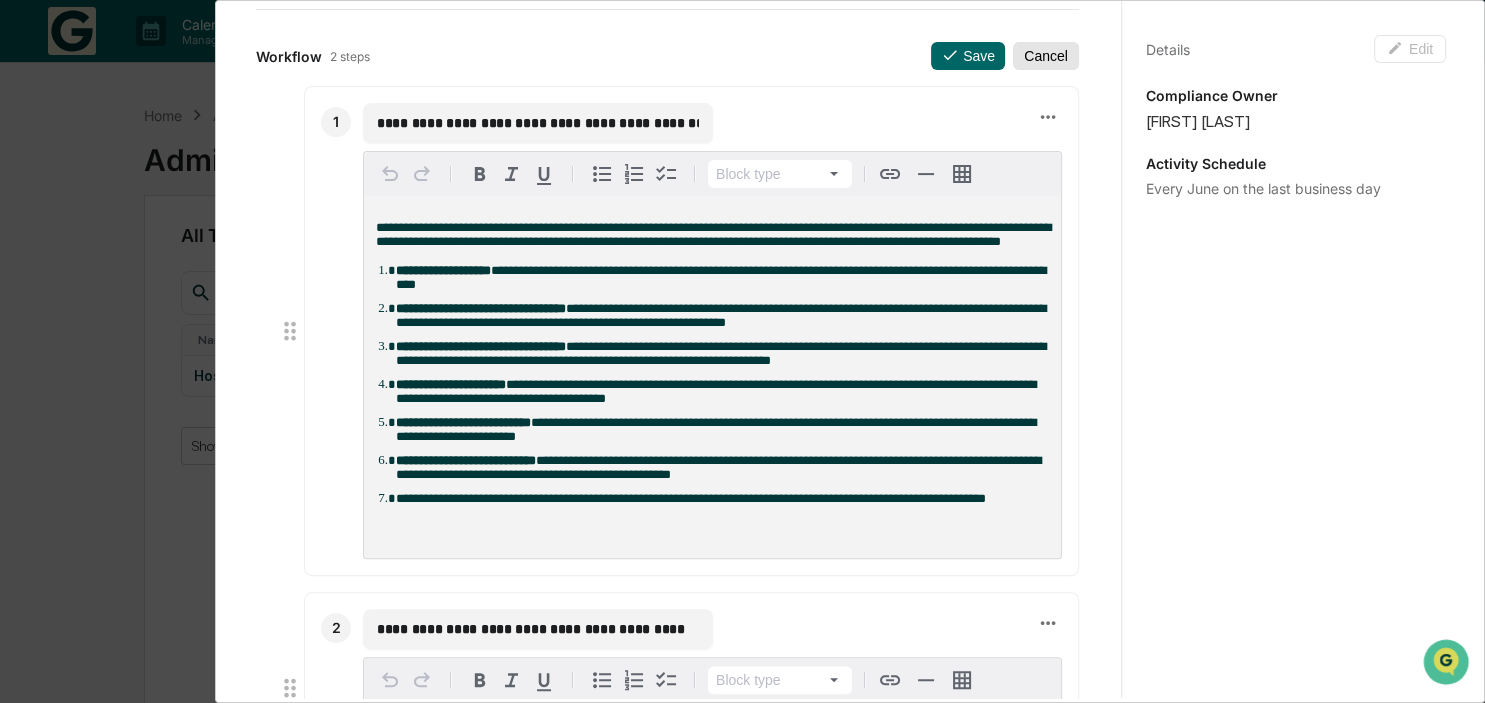 click on "Cancel" at bounding box center [1046, 56] 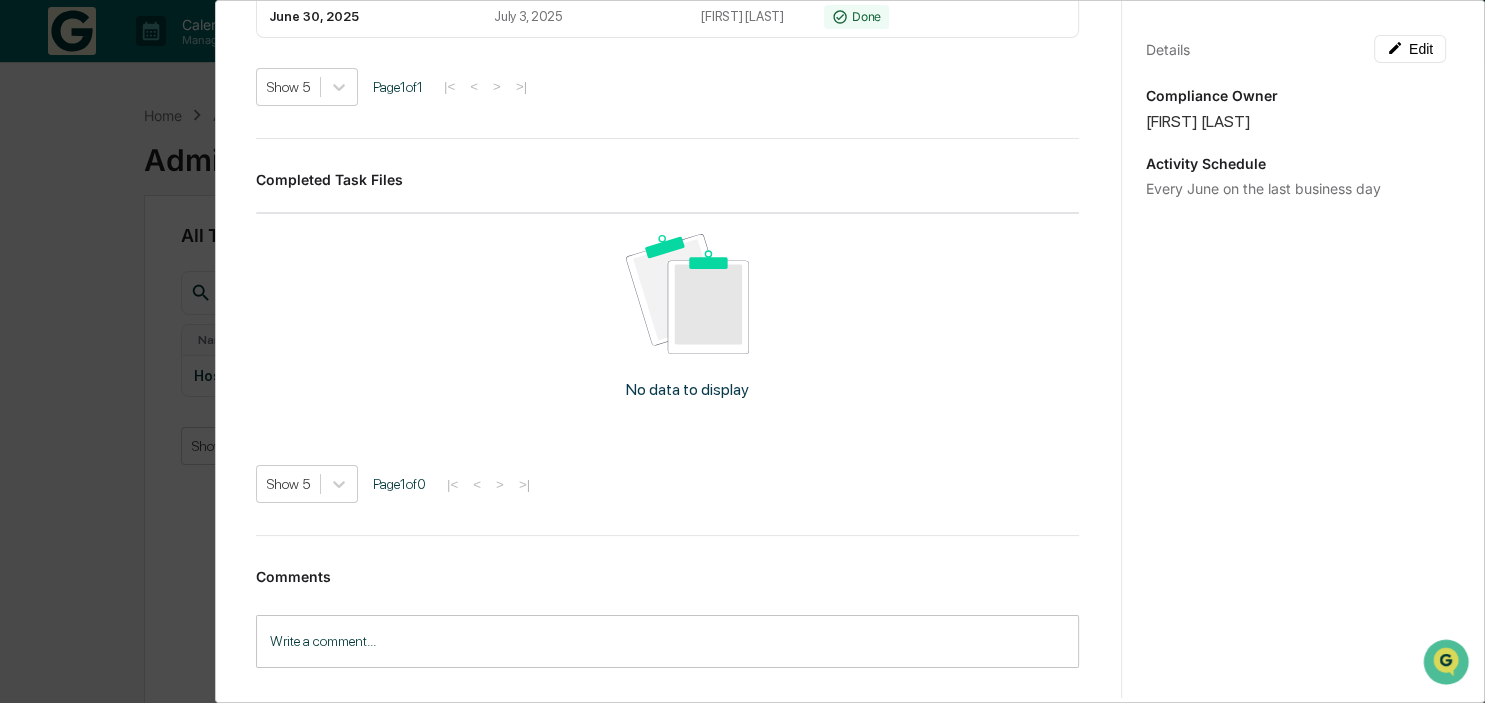 scroll, scrollTop: 460, scrollLeft: 0, axis: vertical 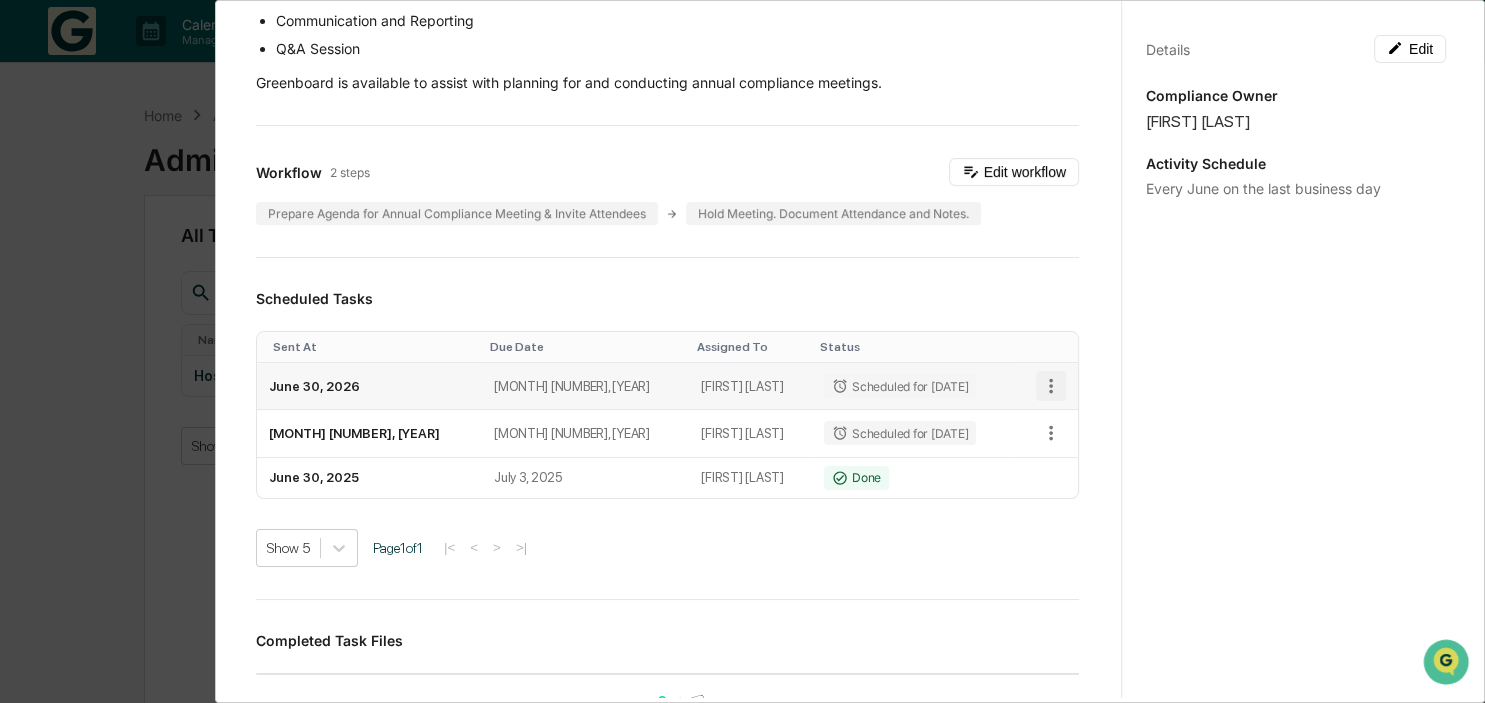 click 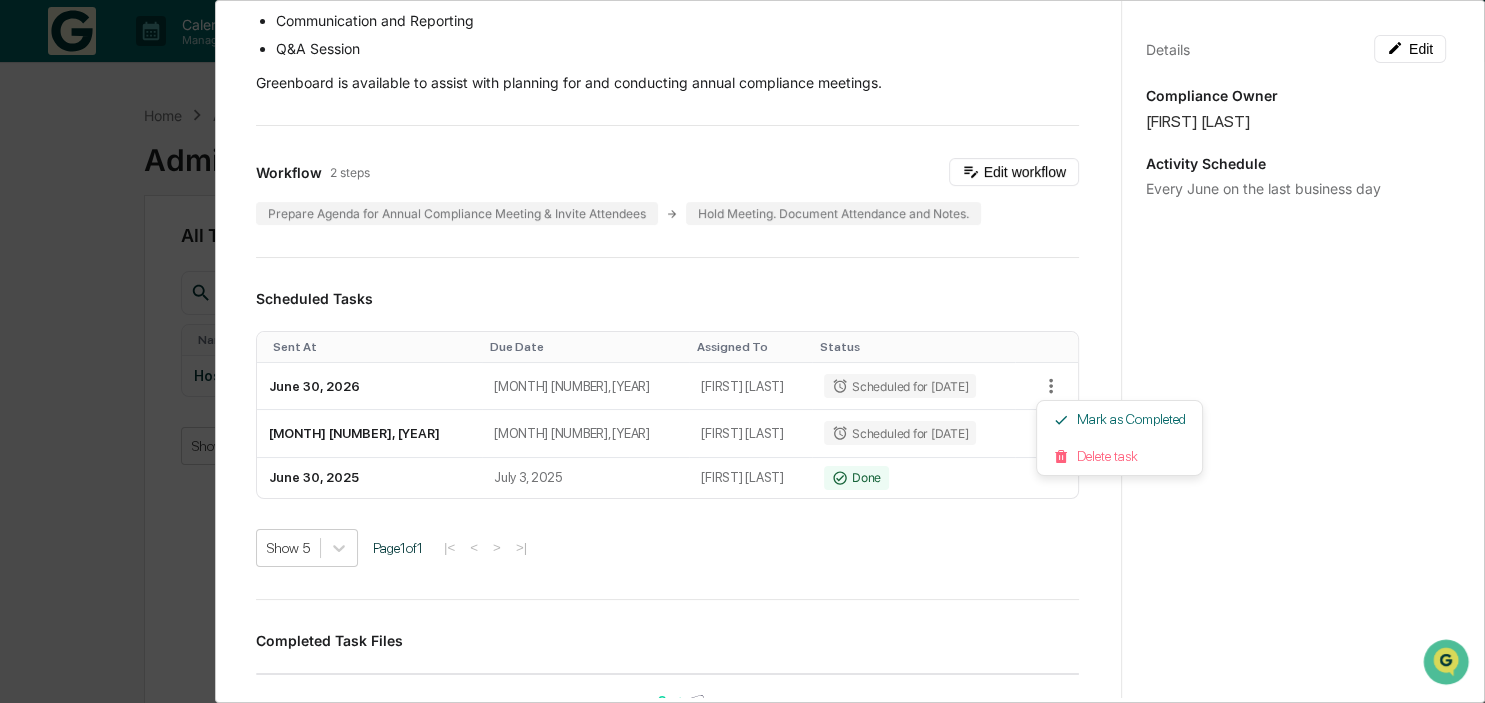 click at bounding box center (742, 351) 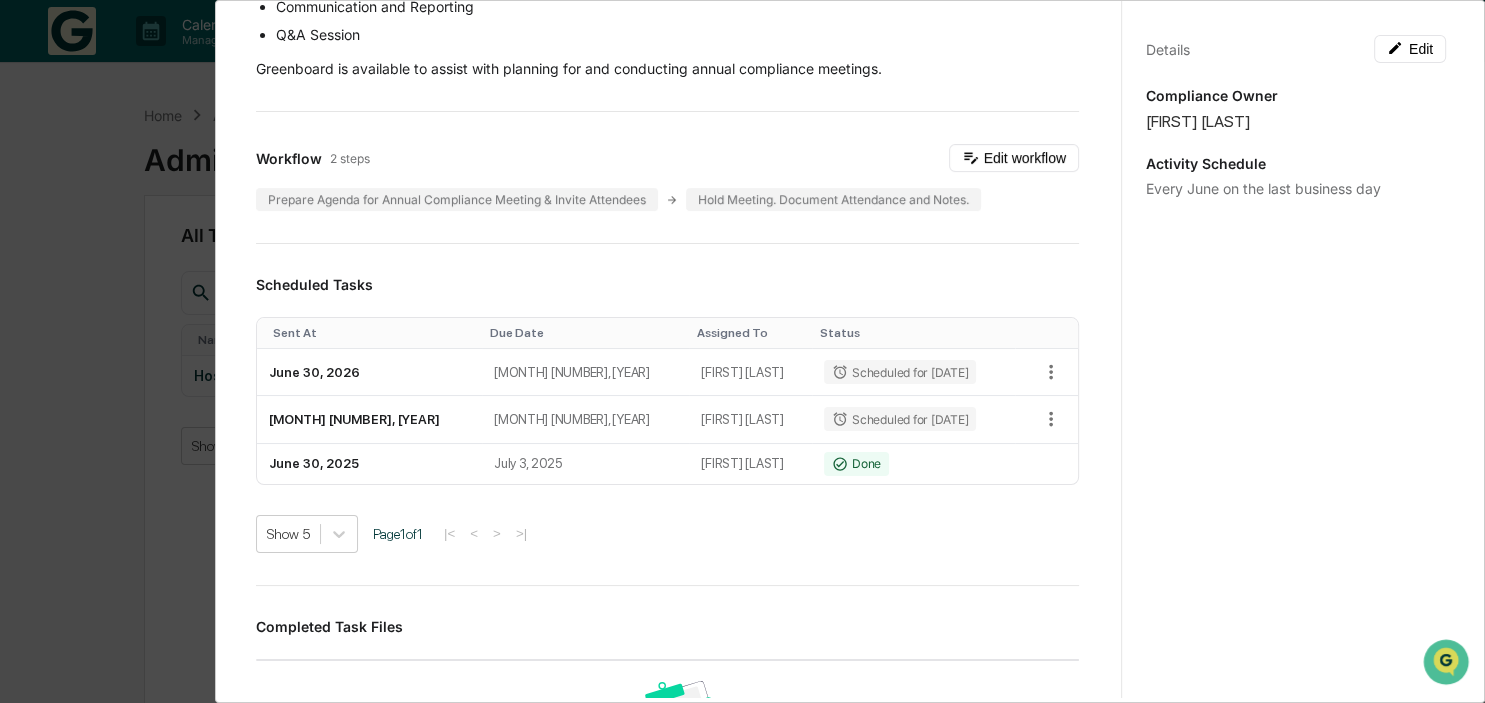 scroll, scrollTop: 345, scrollLeft: 0, axis: vertical 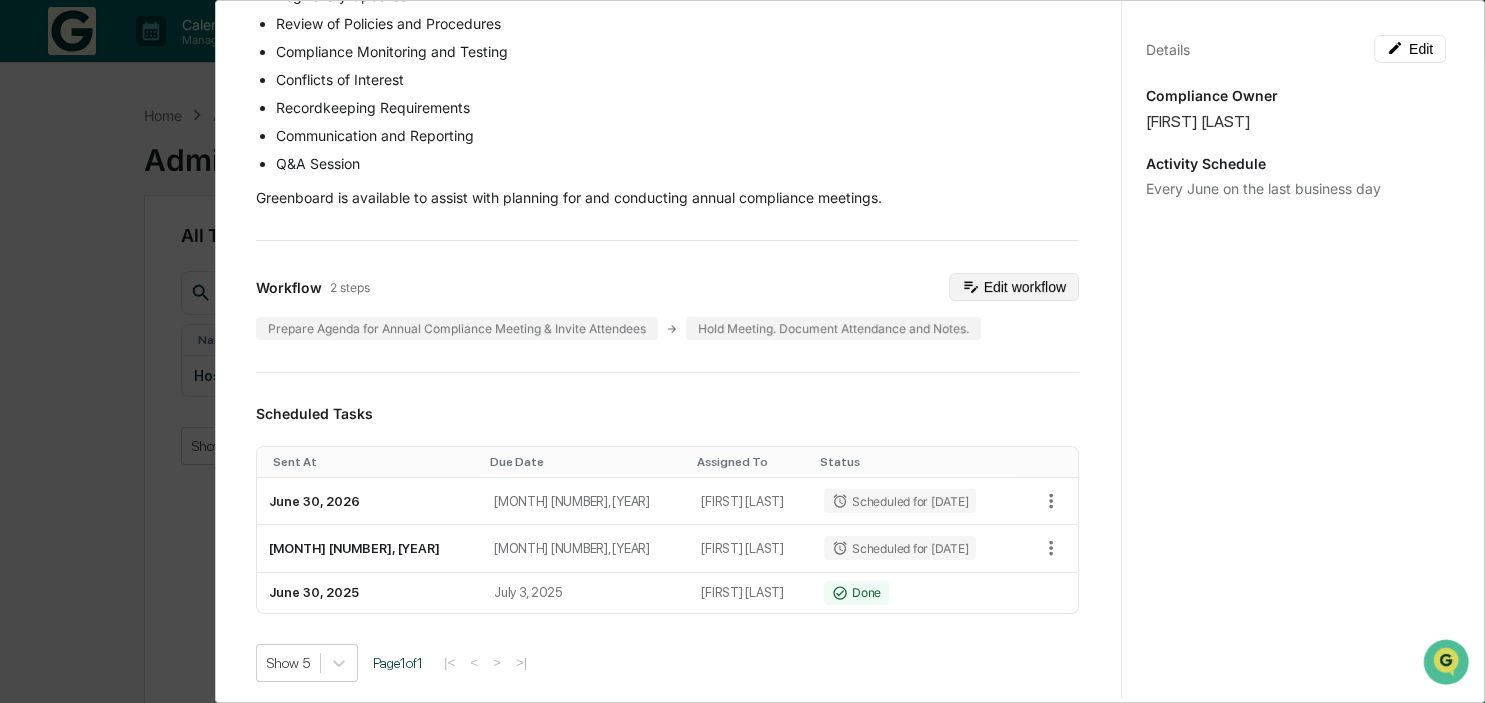 click on "Edit workflow" at bounding box center (1014, 287) 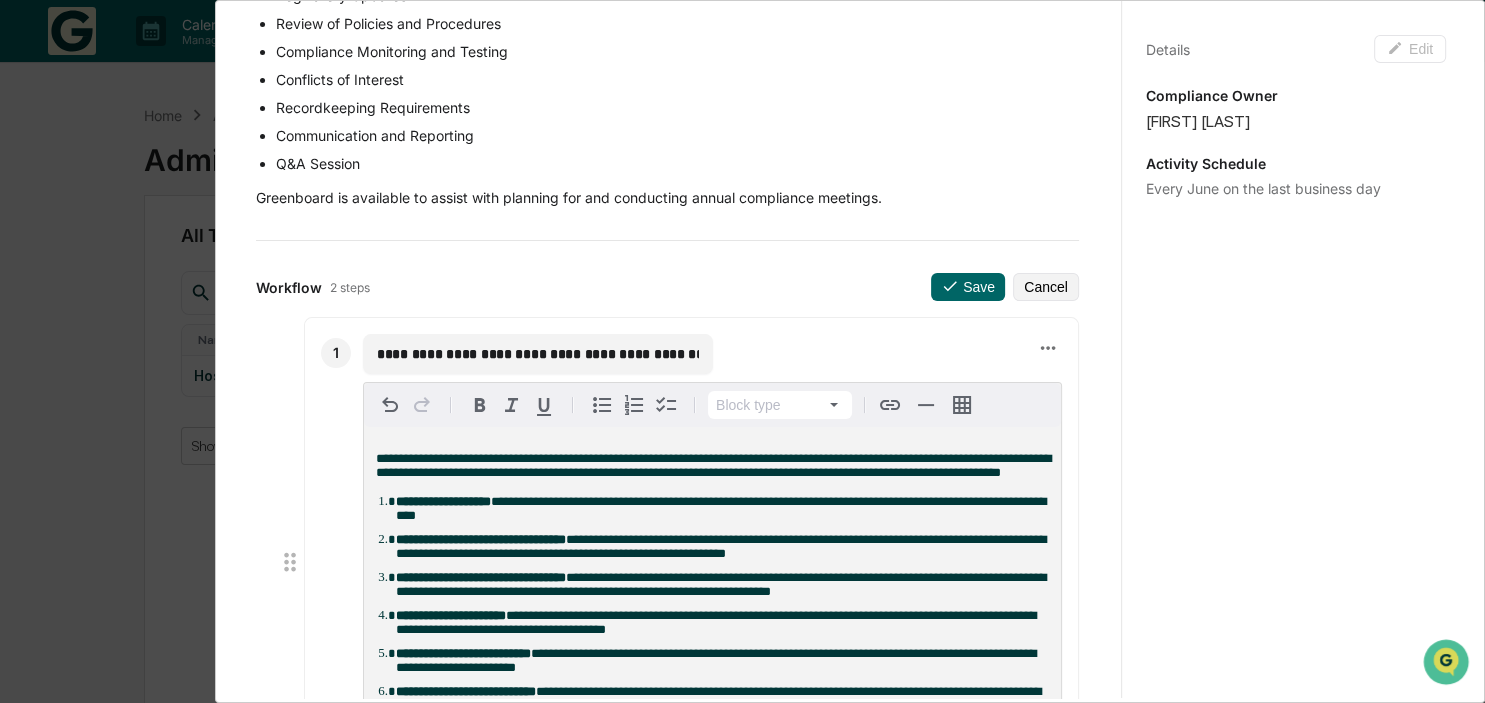 scroll, scrollTop: 460, scrollLeft: 0, axis: vertical 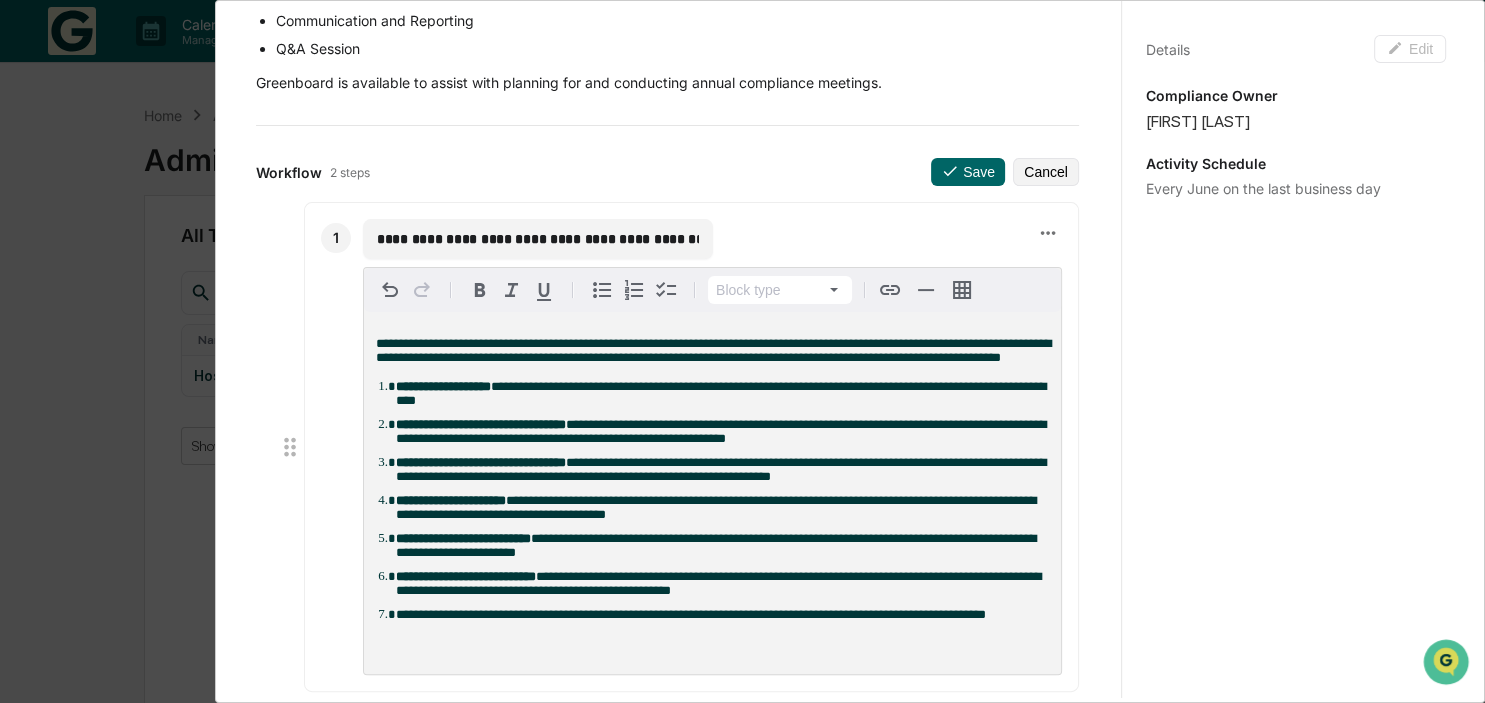 click on "Administrator Activity List Host Internal Compliance Meeting Start Task Host Internal Compliance Meeting Edit All SEC compliance programs should include an annual compliance meeting for all staff & affiliates to ensure compliance with regulations and to emphasize the importance of following policies and procedures. It's important to tailor the agenda to the specific needs and risks of the firm, as well as any recent developments in the regulatory landscape. The annual compliance meeting is an opportunity to reinforce the firm's commitment to a culture of compliance and to ensure that all staff members are equipped to fulfill their compliance obligations. You should prepare content in advance of the annual compliance meeting and have someone take attendance and notes from the meeting. An agenda for this meeting may look something like: Regulatory Updates Review of Policies and Procedures Compliance Monitoring and Testing Conflicts of Interest Recordkeeping Requirements Communication and Reporting Q&A Session 1" at bounding box center [742, 351] 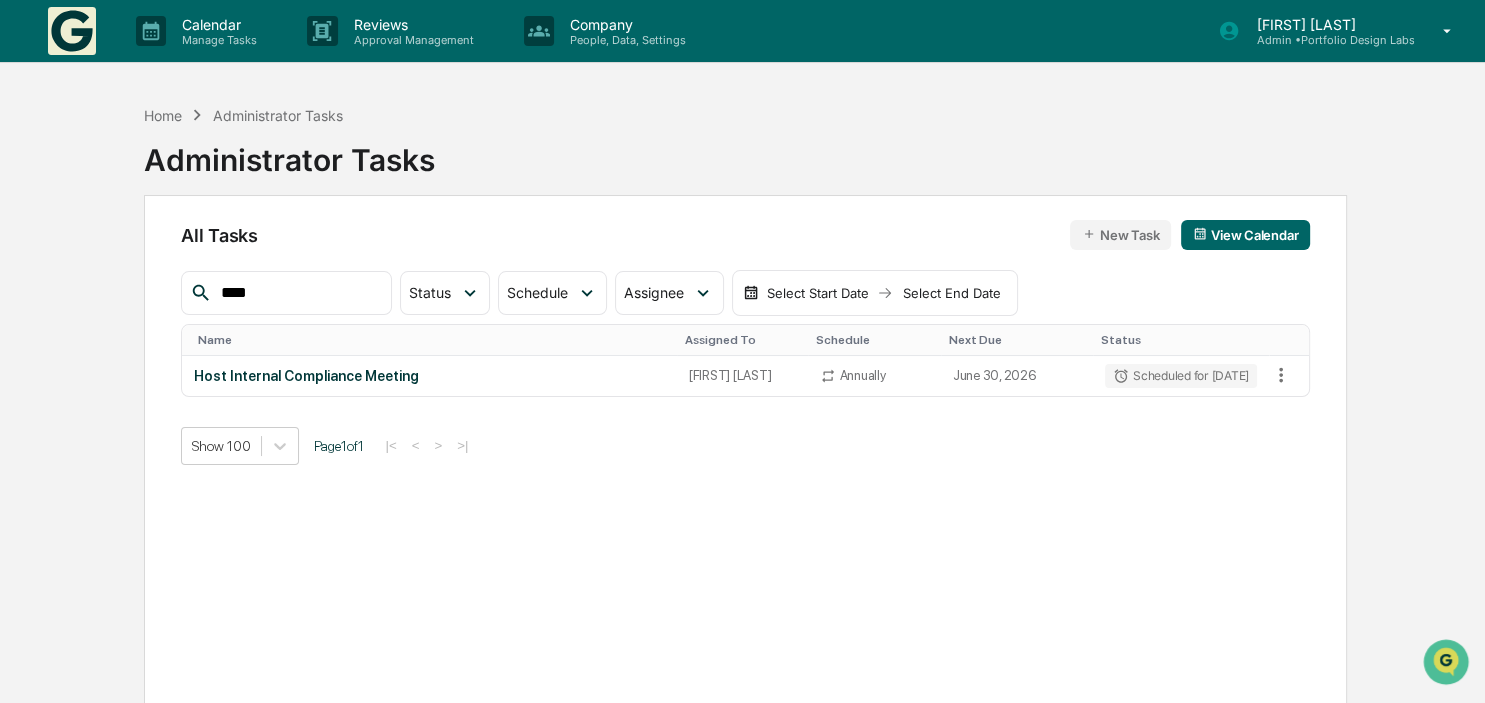 click on "[FIRST] [LAST]" at bounding box center [1327, 24] 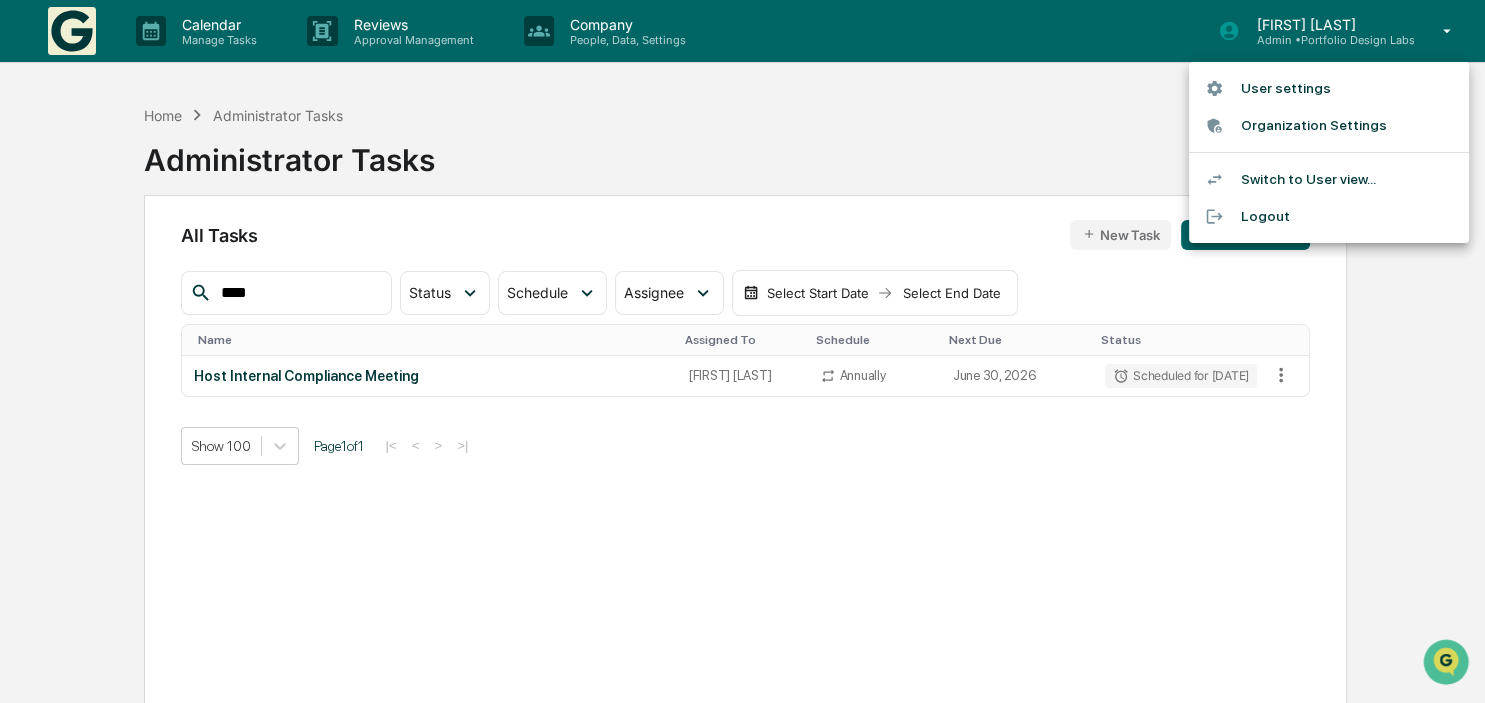 click on "Switch to User view..." at bounding box center (1329, 179) 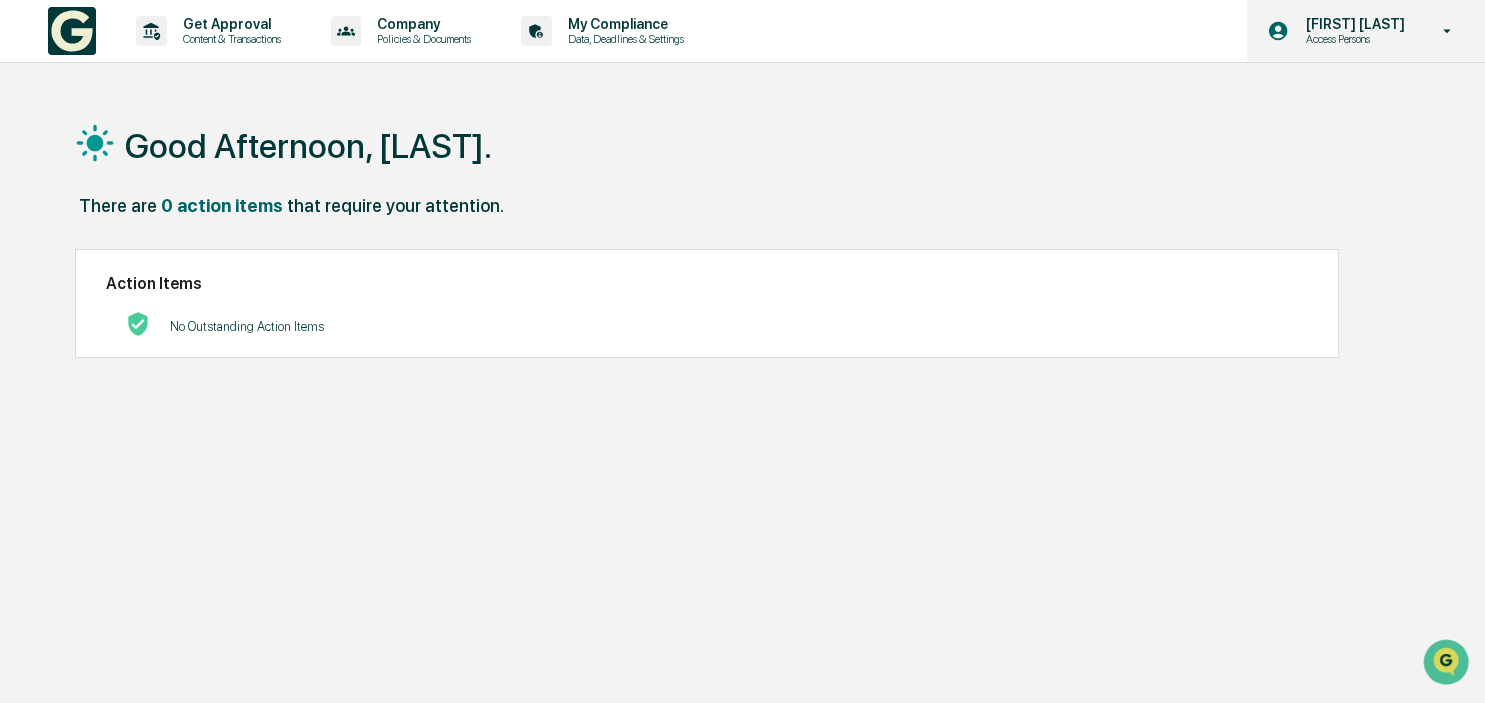 click on "Access Persons" at bounding box center (1351, 39) 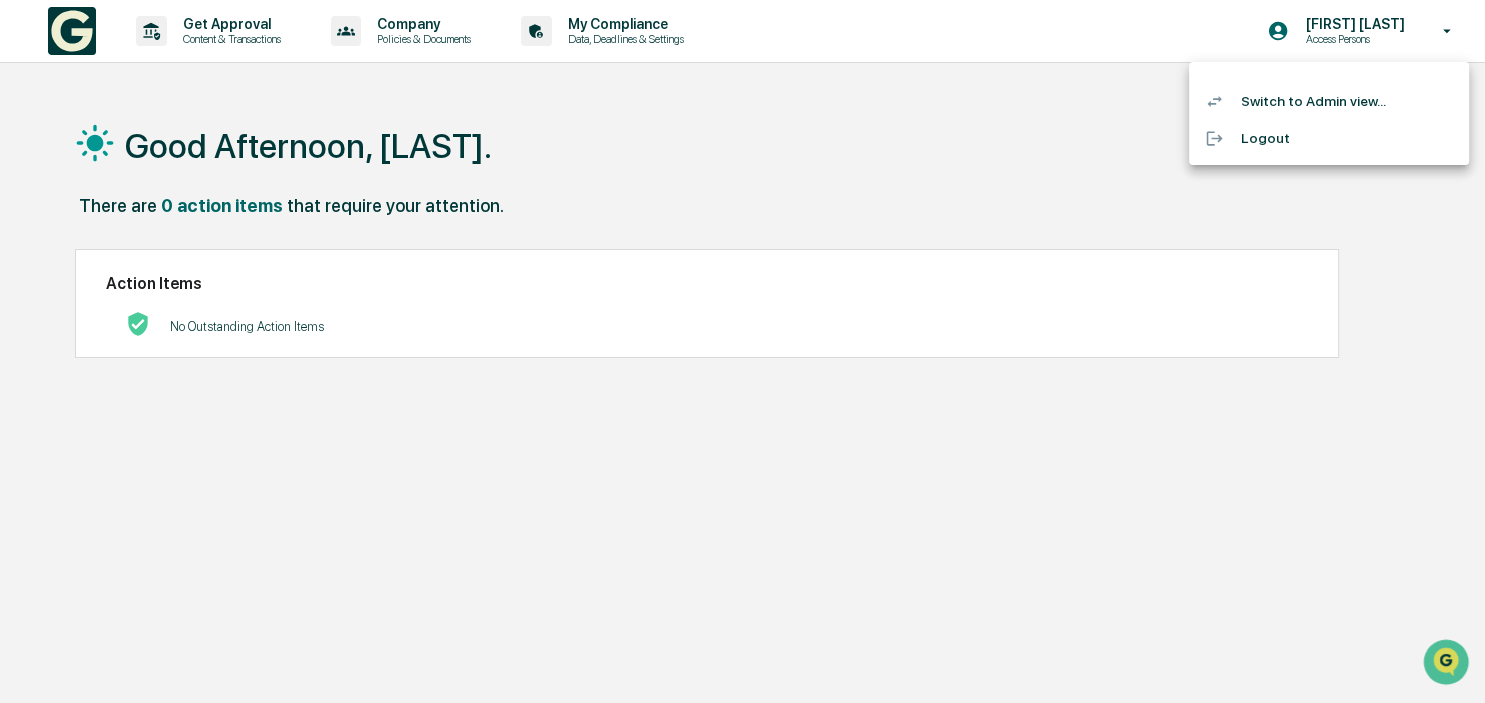 click on "Logout" at bounding box center [1329, 138] 